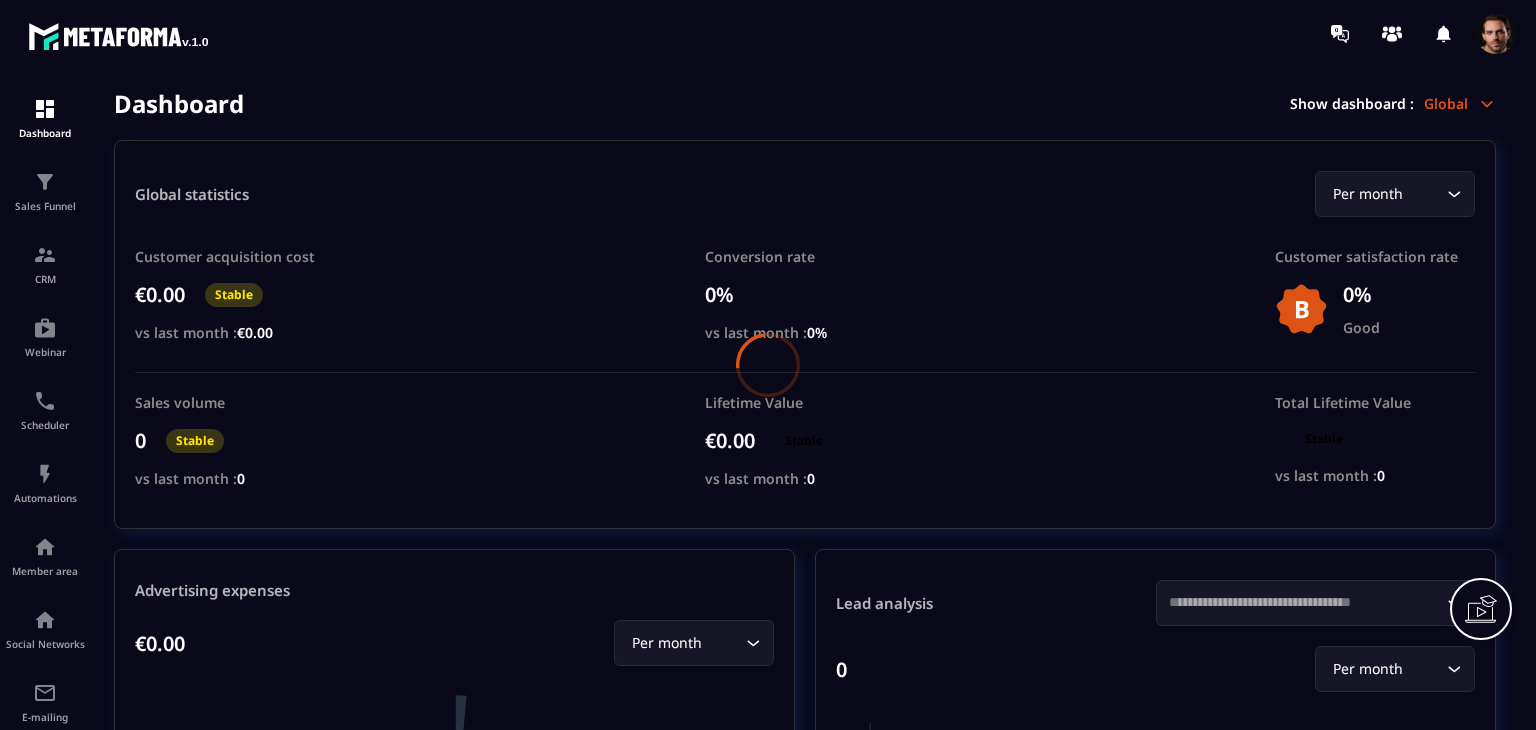 scroll, scrollTop: 0, scrollLeft: 0, axis: both 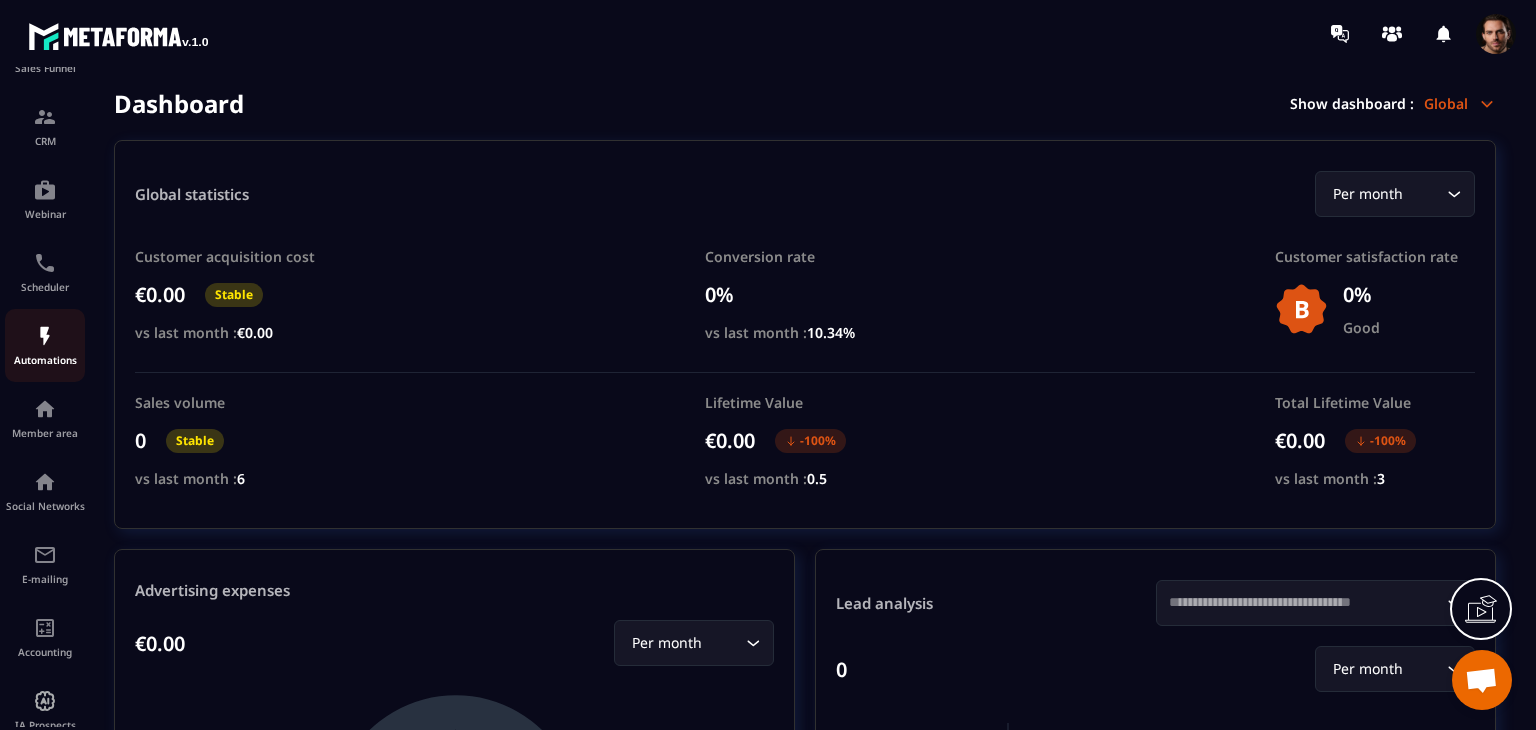 click on "Automations" 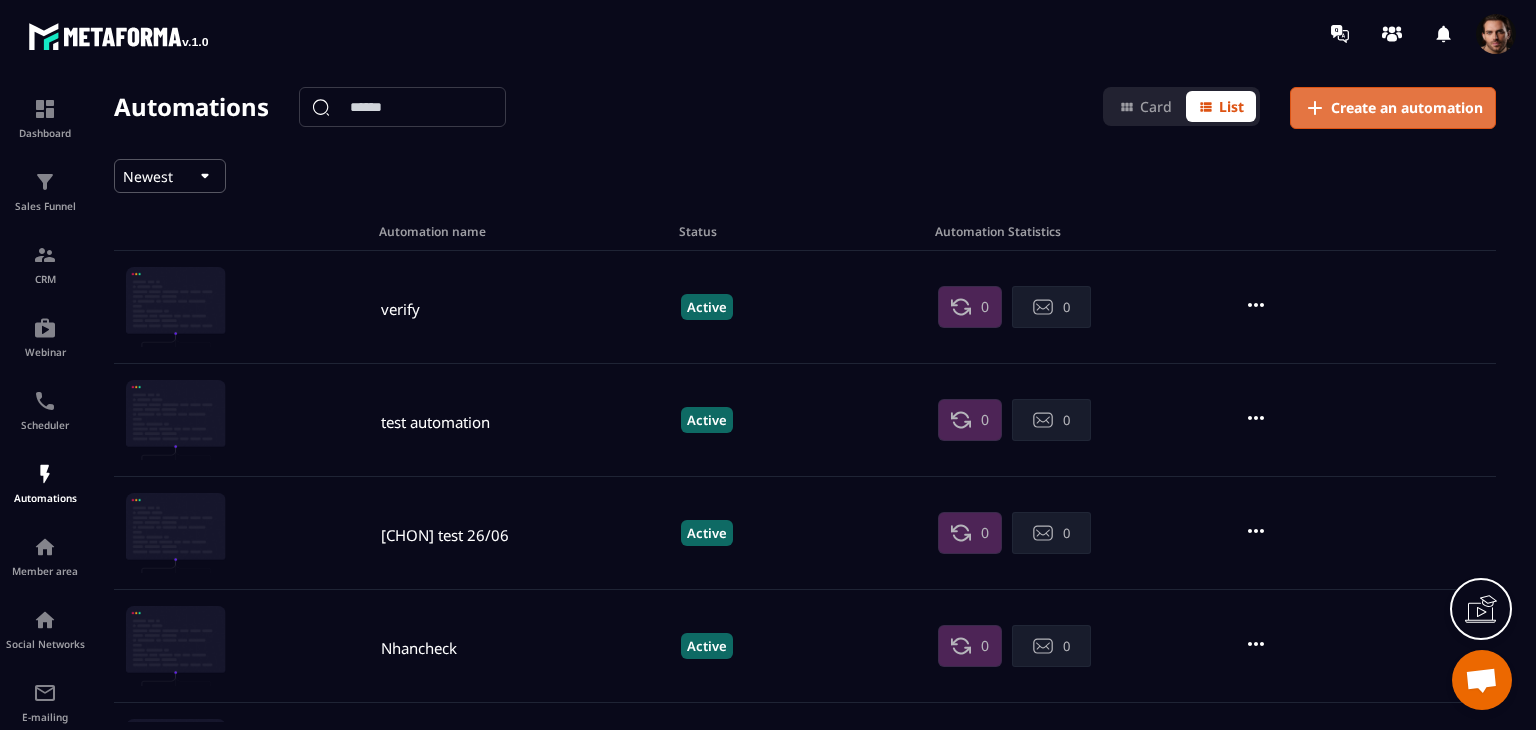 click on "Create an automation" 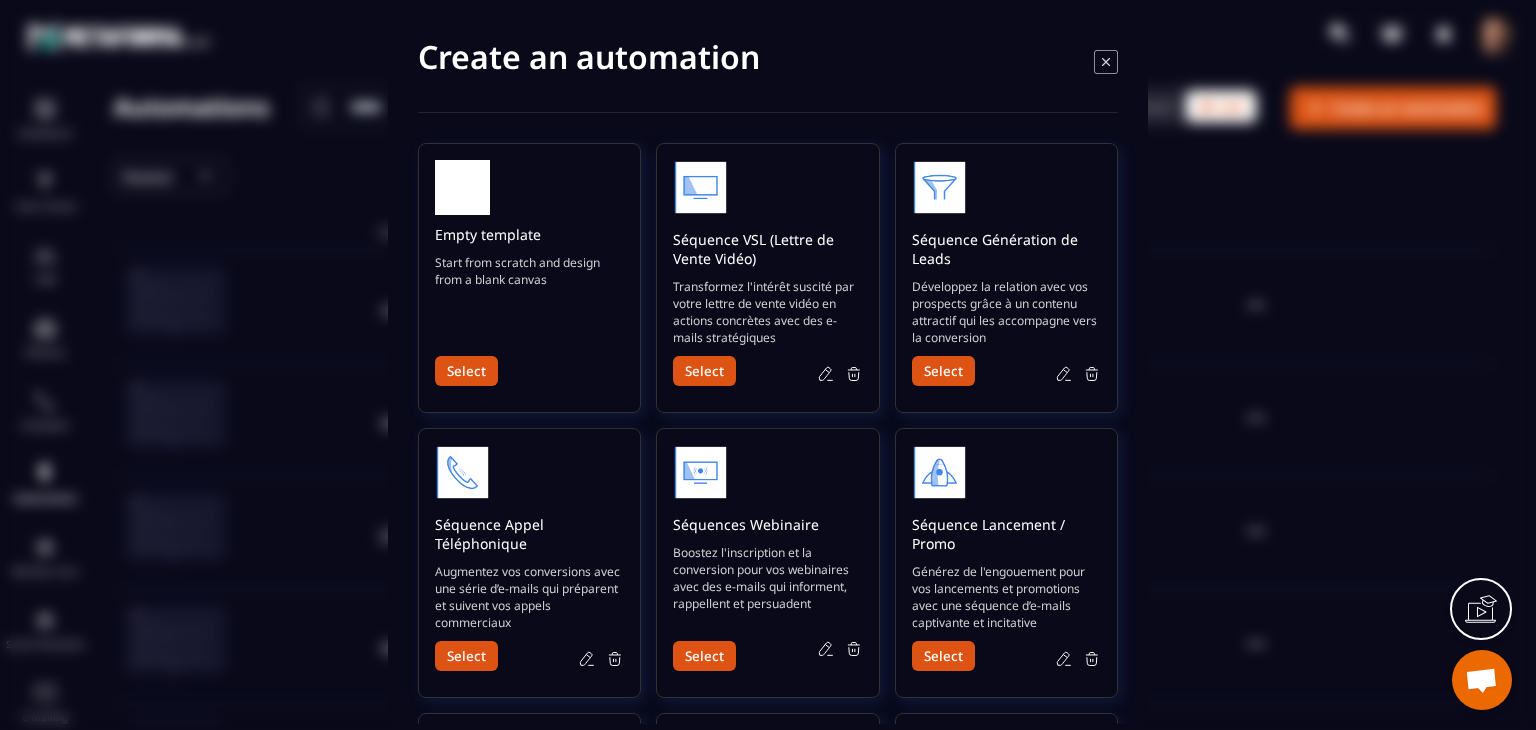 click at bounding box center (462, 472) 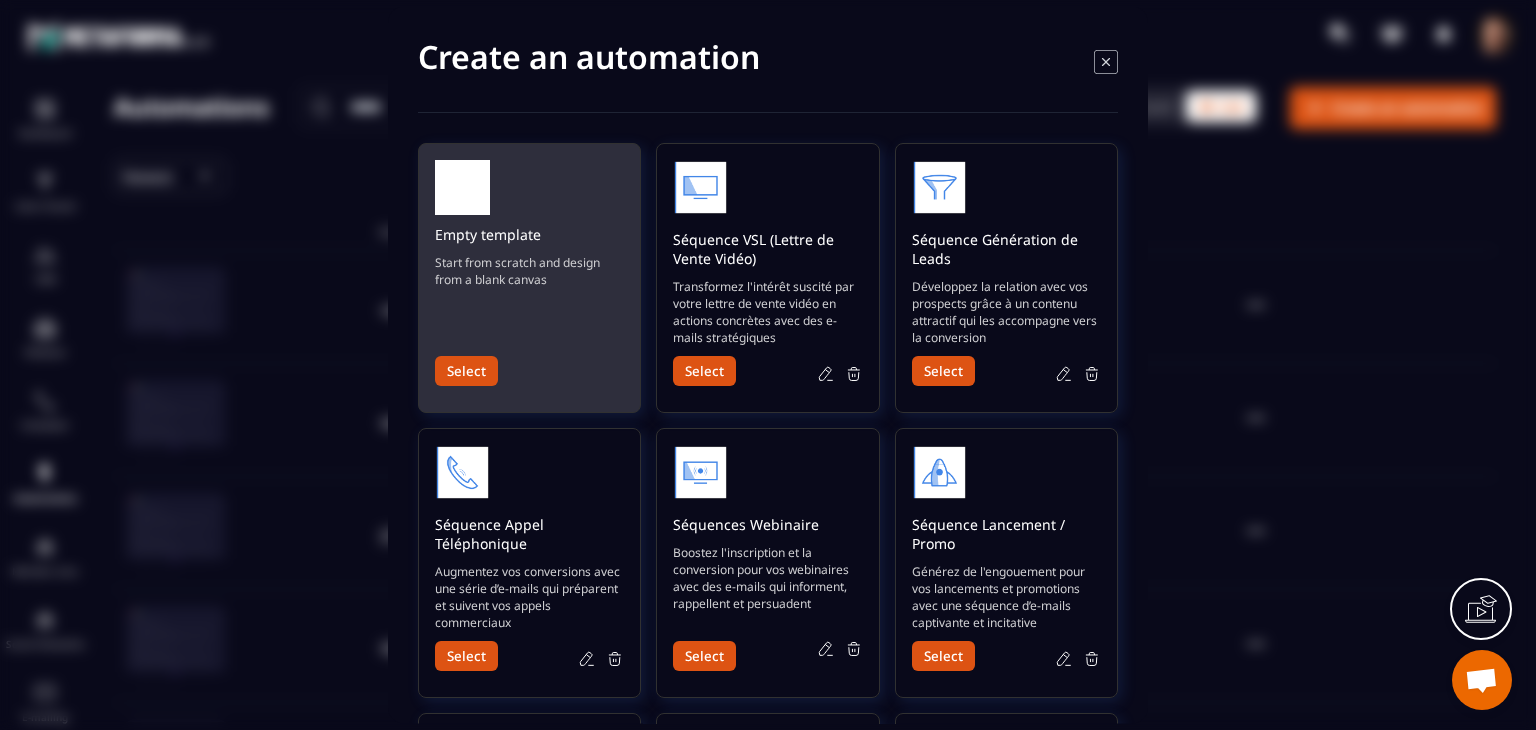 click on "Select" at bounding box center (466, 371) 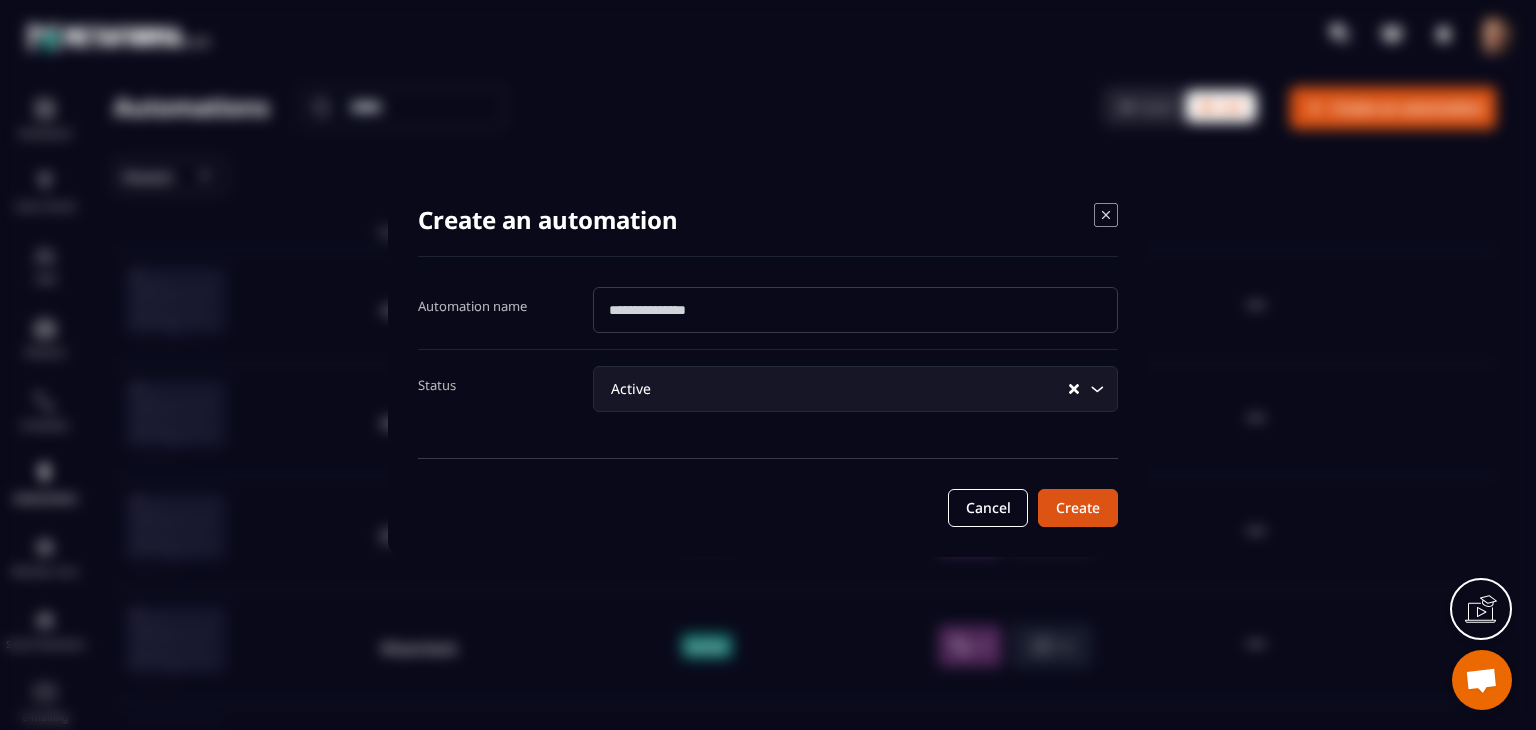 click at bounding box center [855, 310] 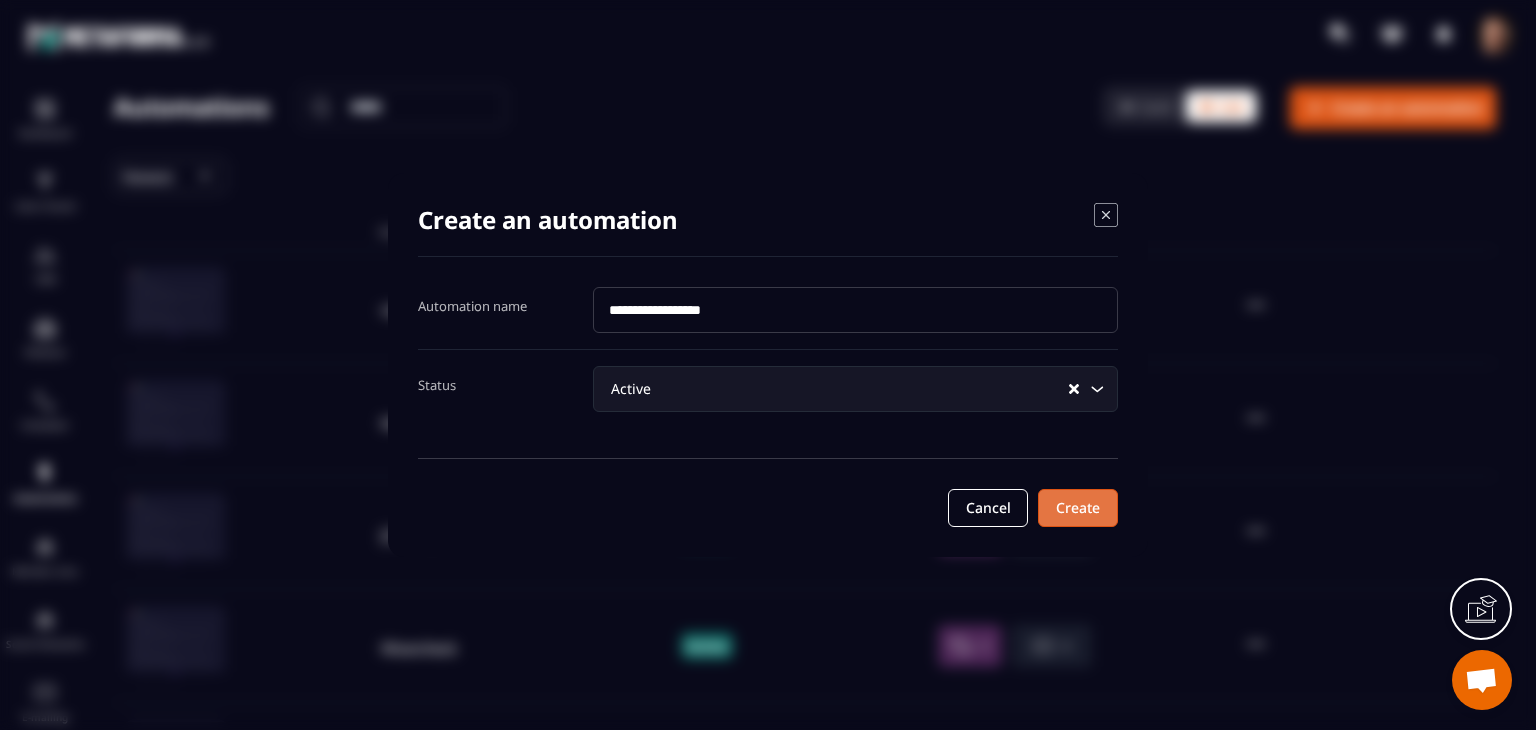type on "**********" 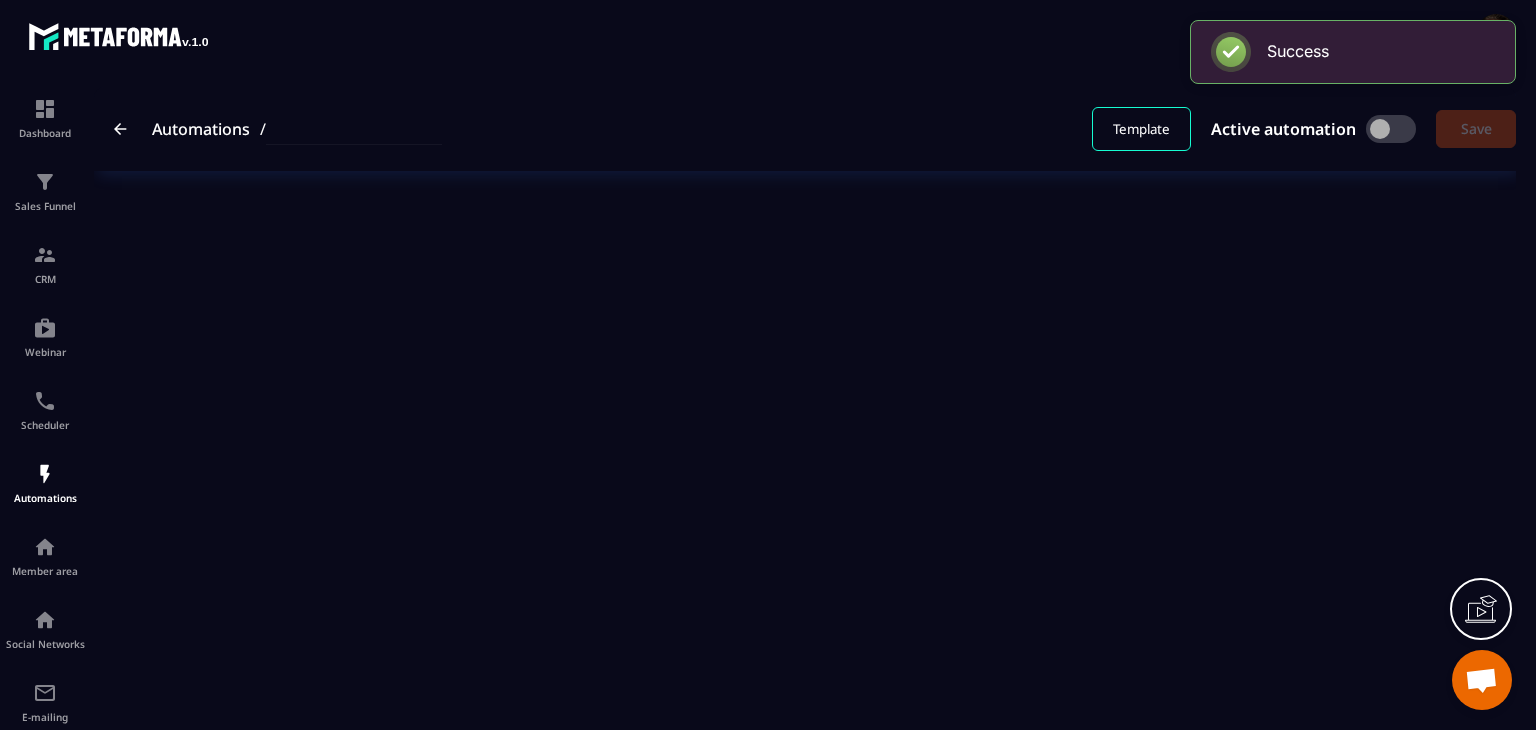 type on "**********" 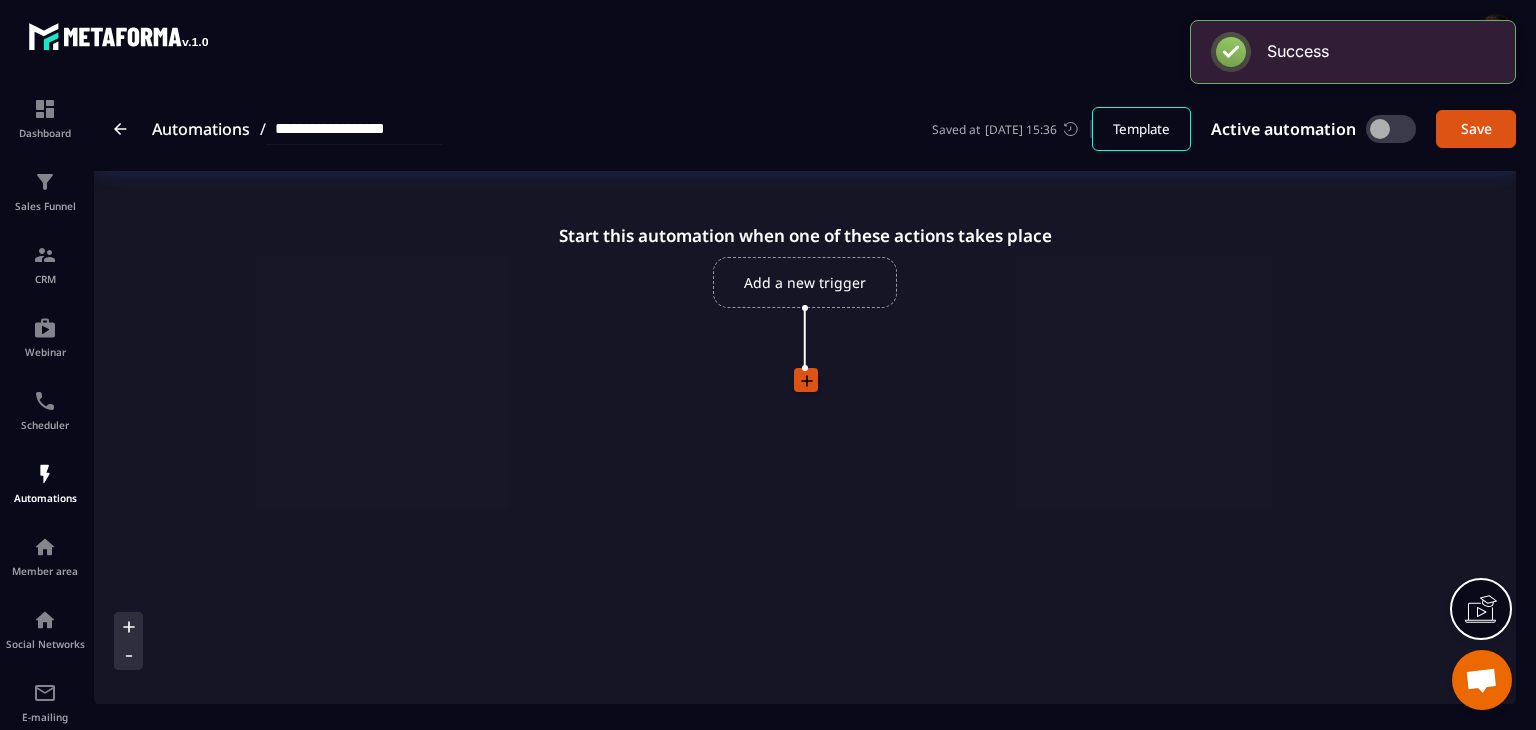 click on "Add a new trigger" at bounding box center (805, 282) 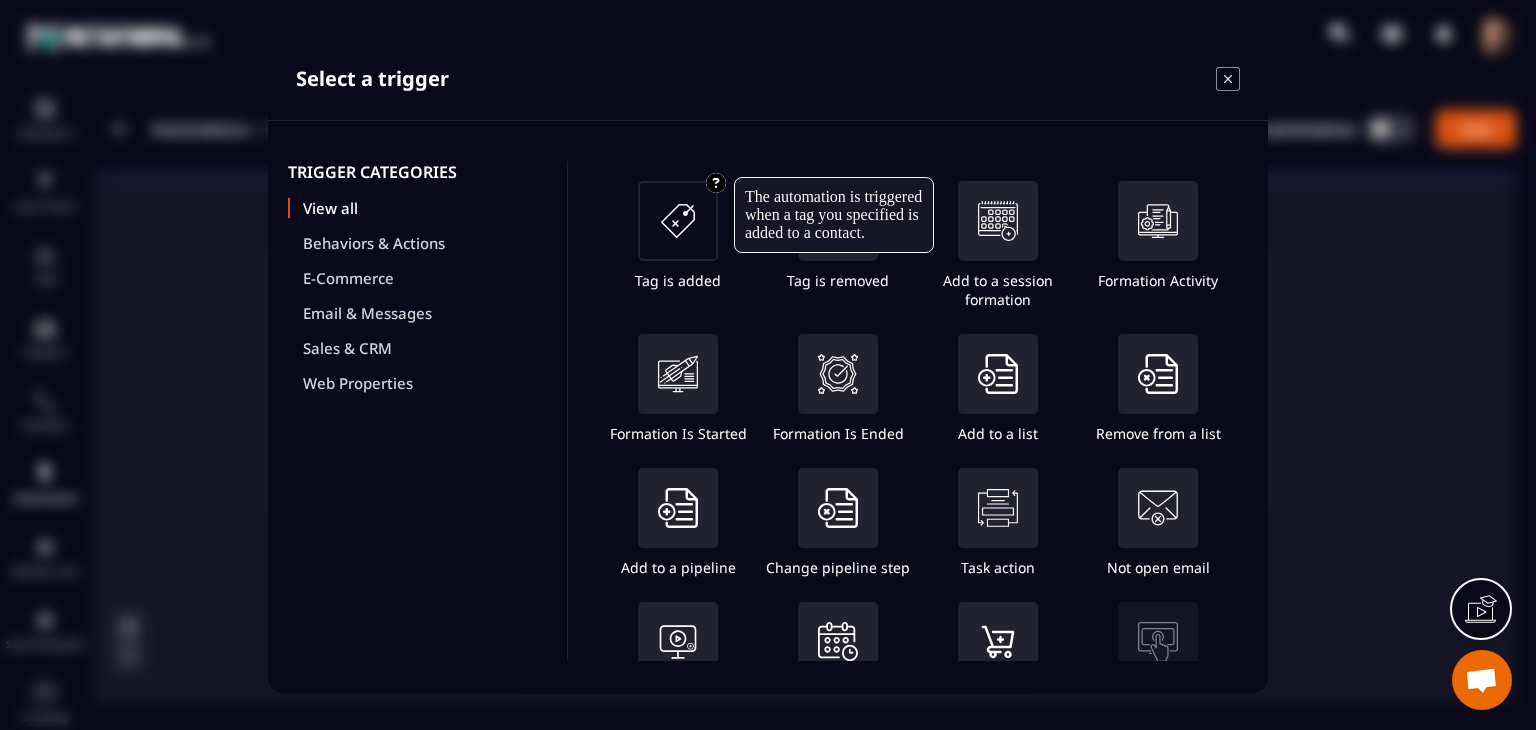 click 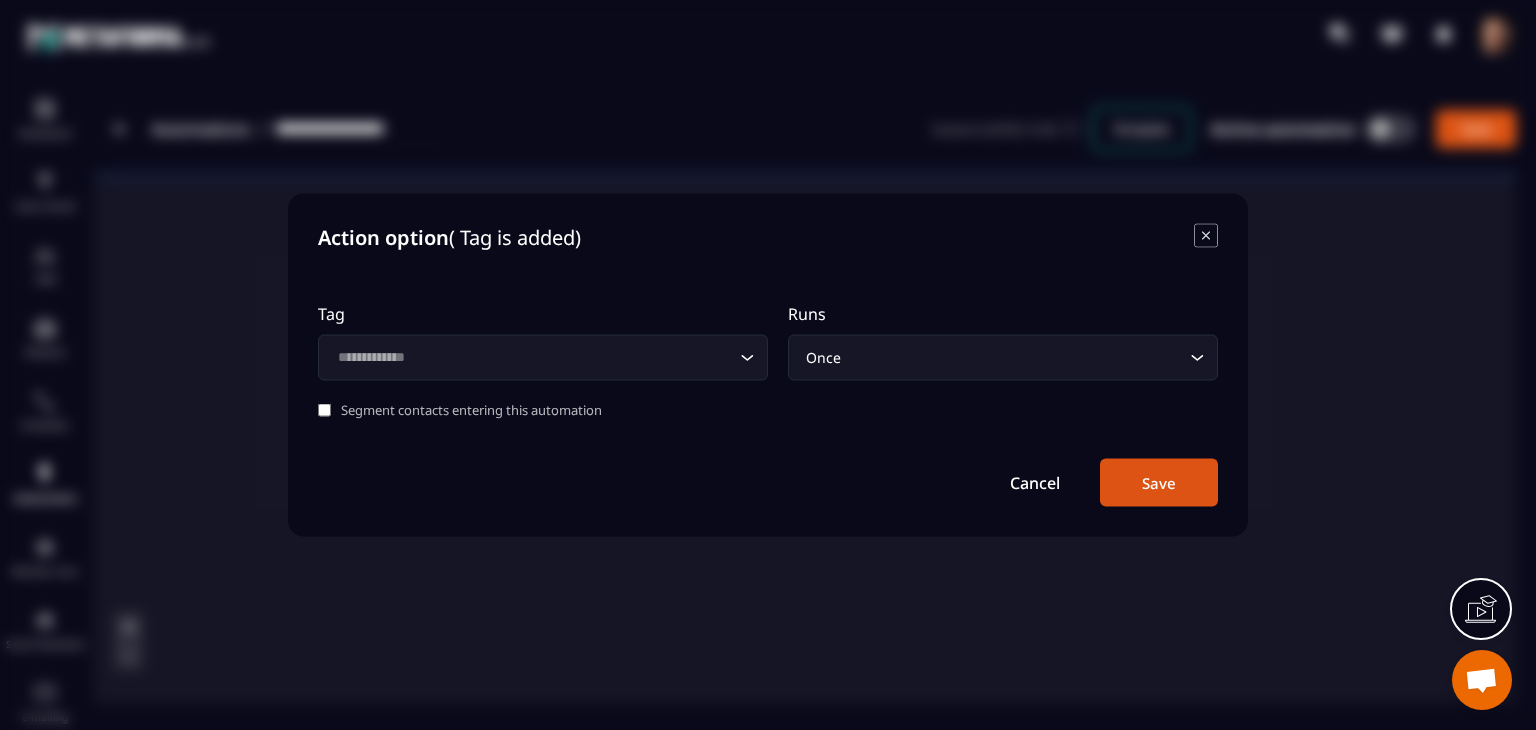 click on "Loading..." 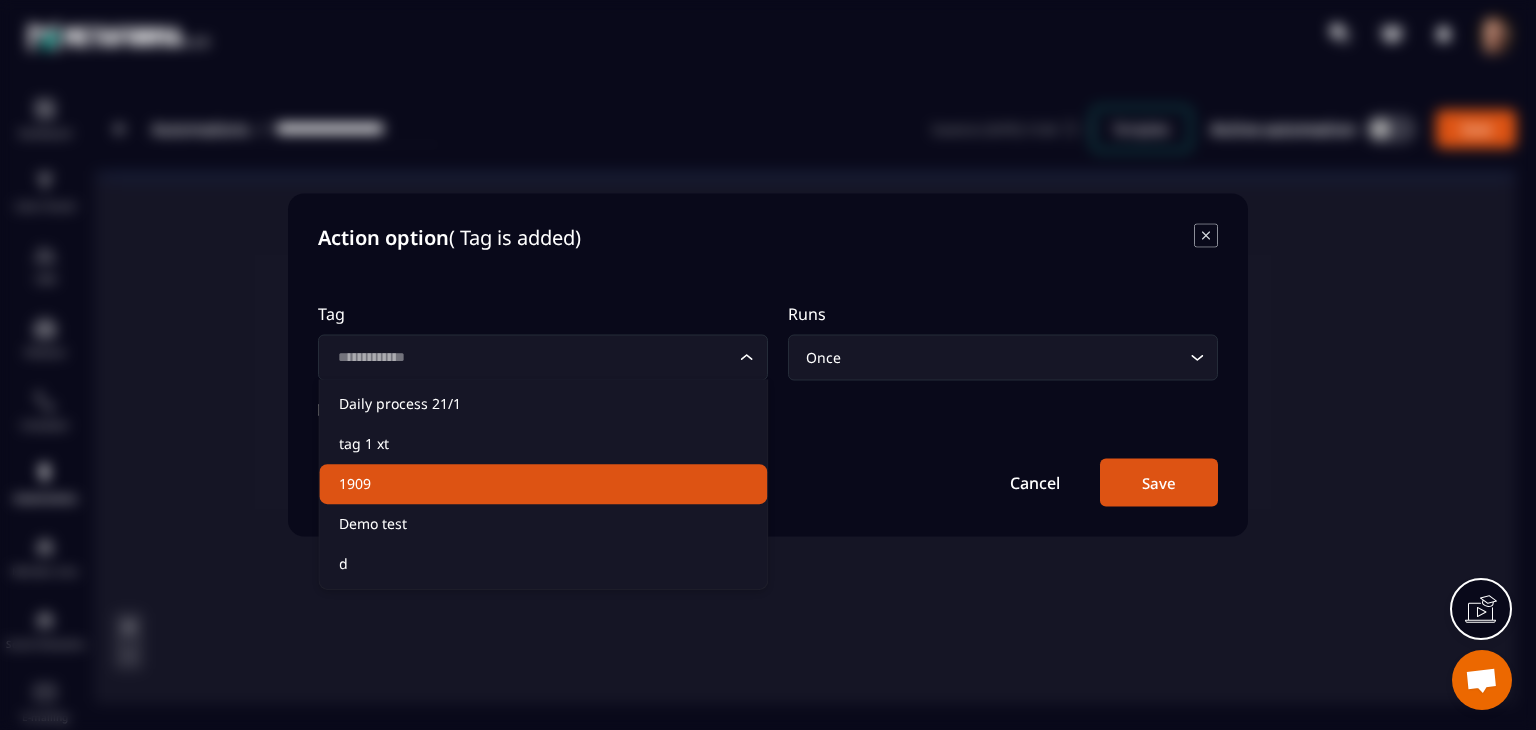 click on "1909" 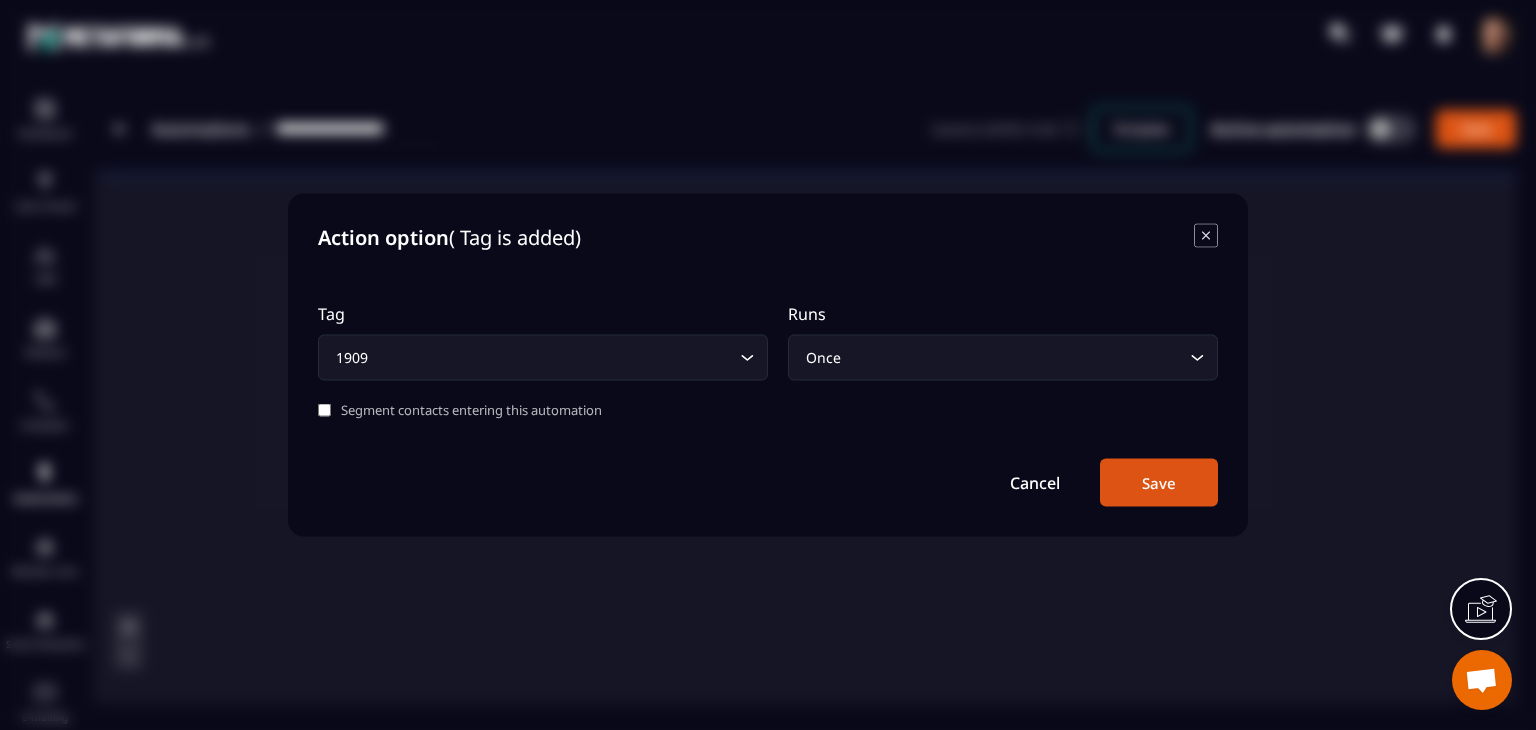 click 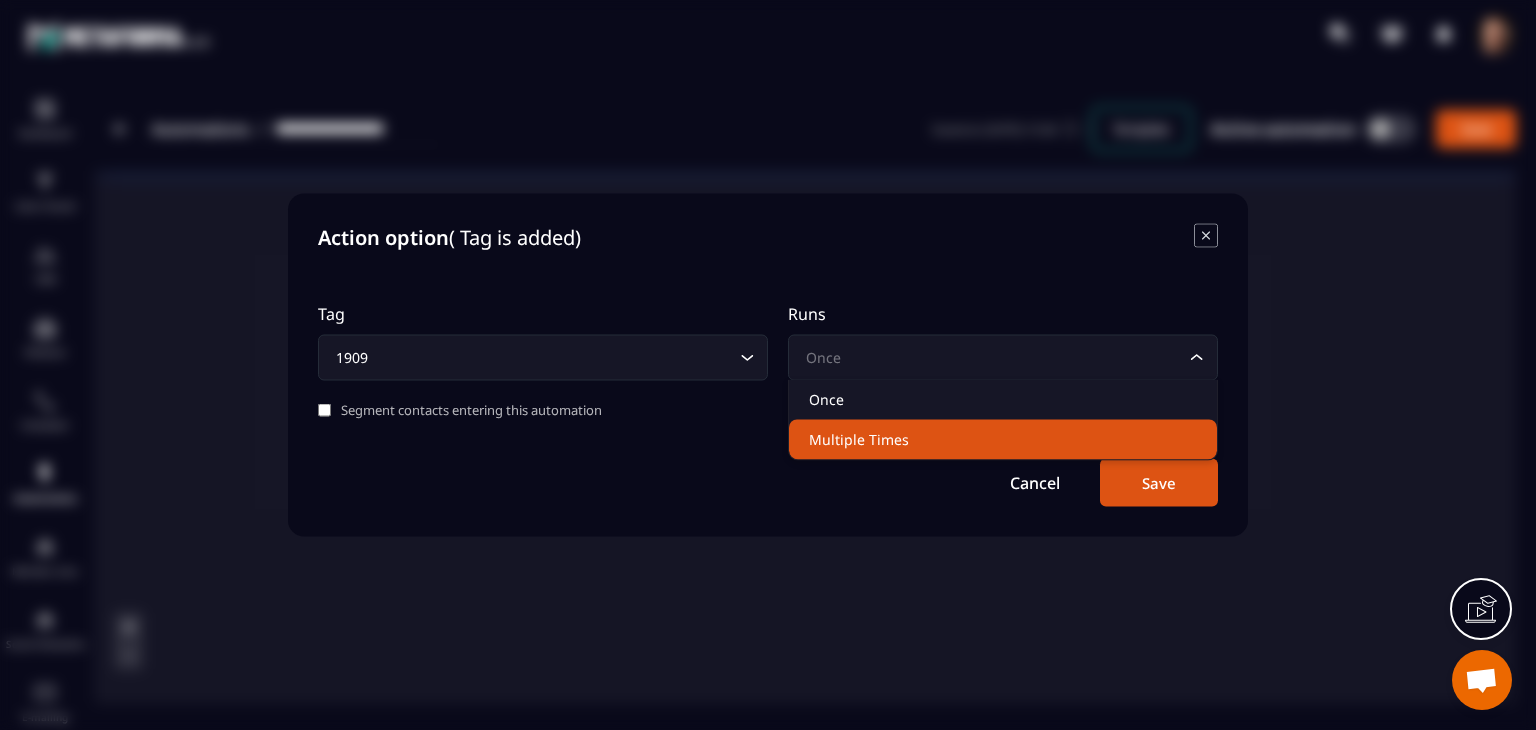 drag, startPoint x: 905, startPoint y: 446, endPoint x: 915, endPoint y: 452, distance: 11.661903 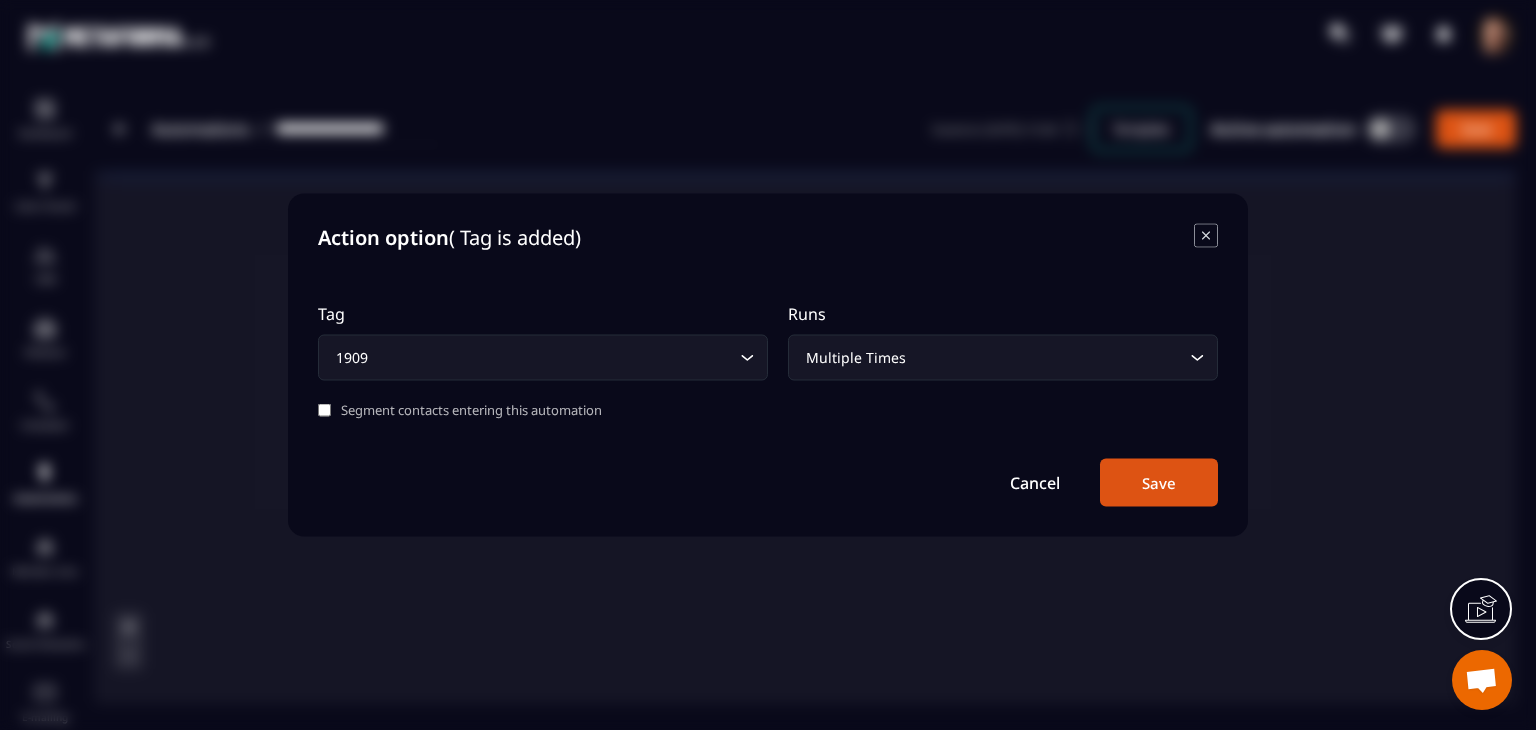 click on "Save" at bounding box center (1159, 483) 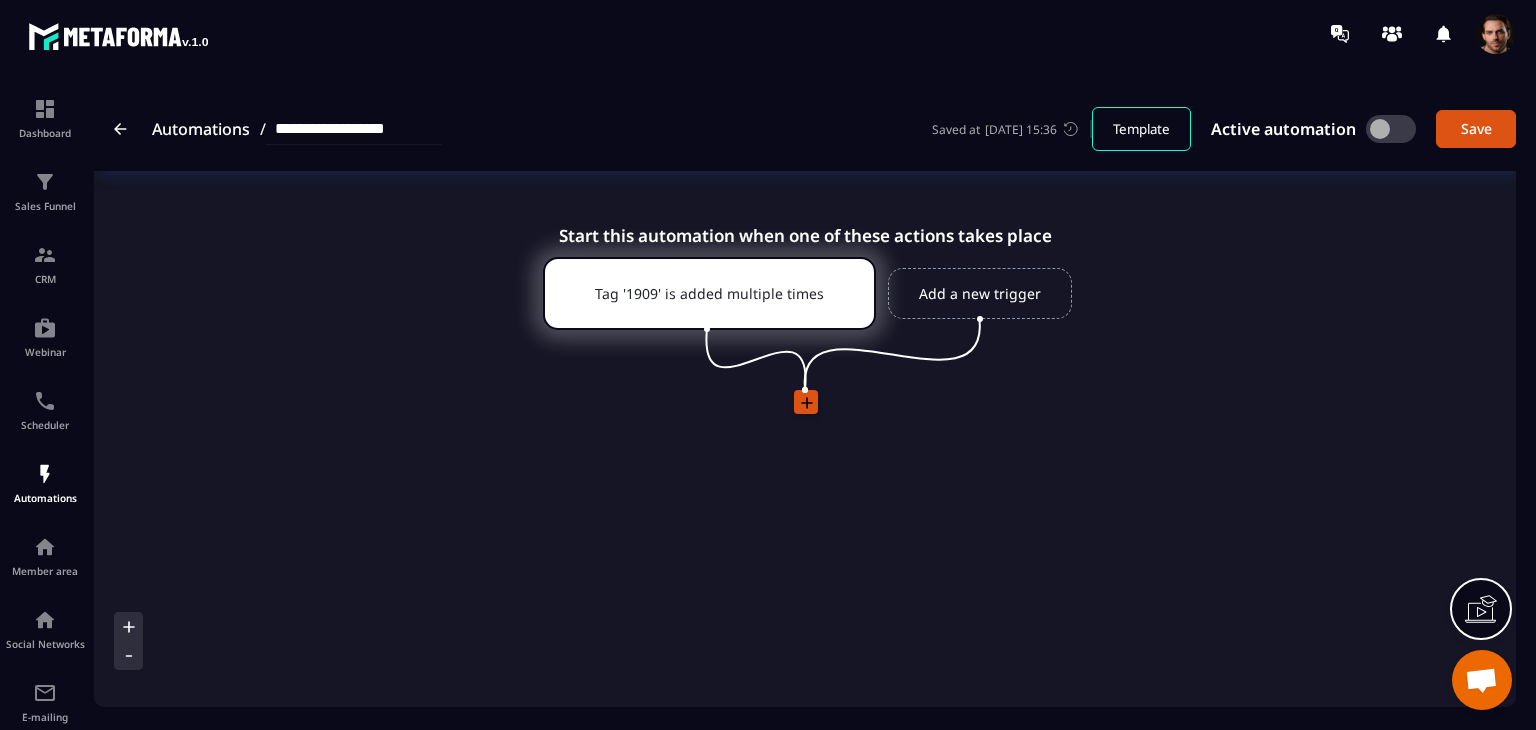 click 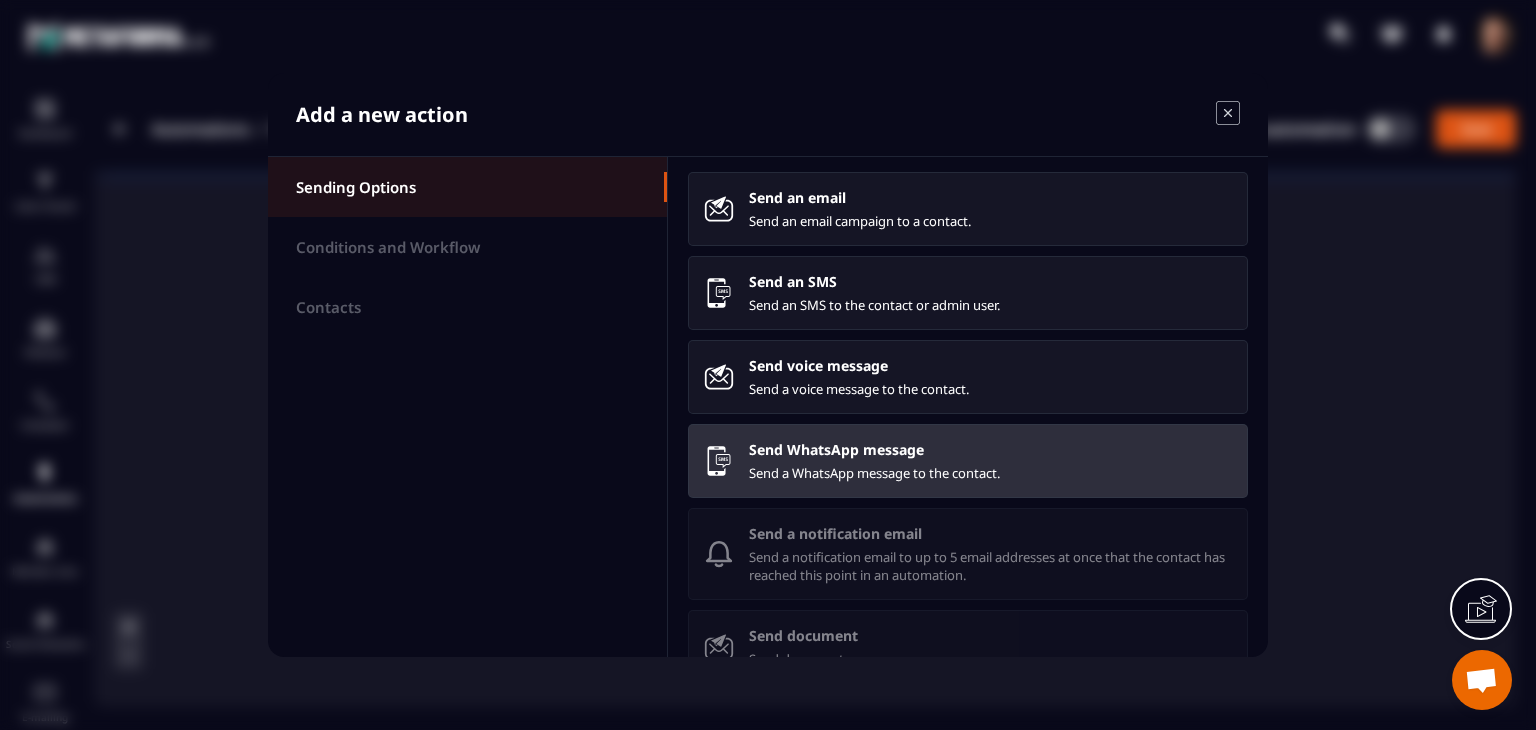 click on "Send WhatsApp message" at bounding box center [990, 449] 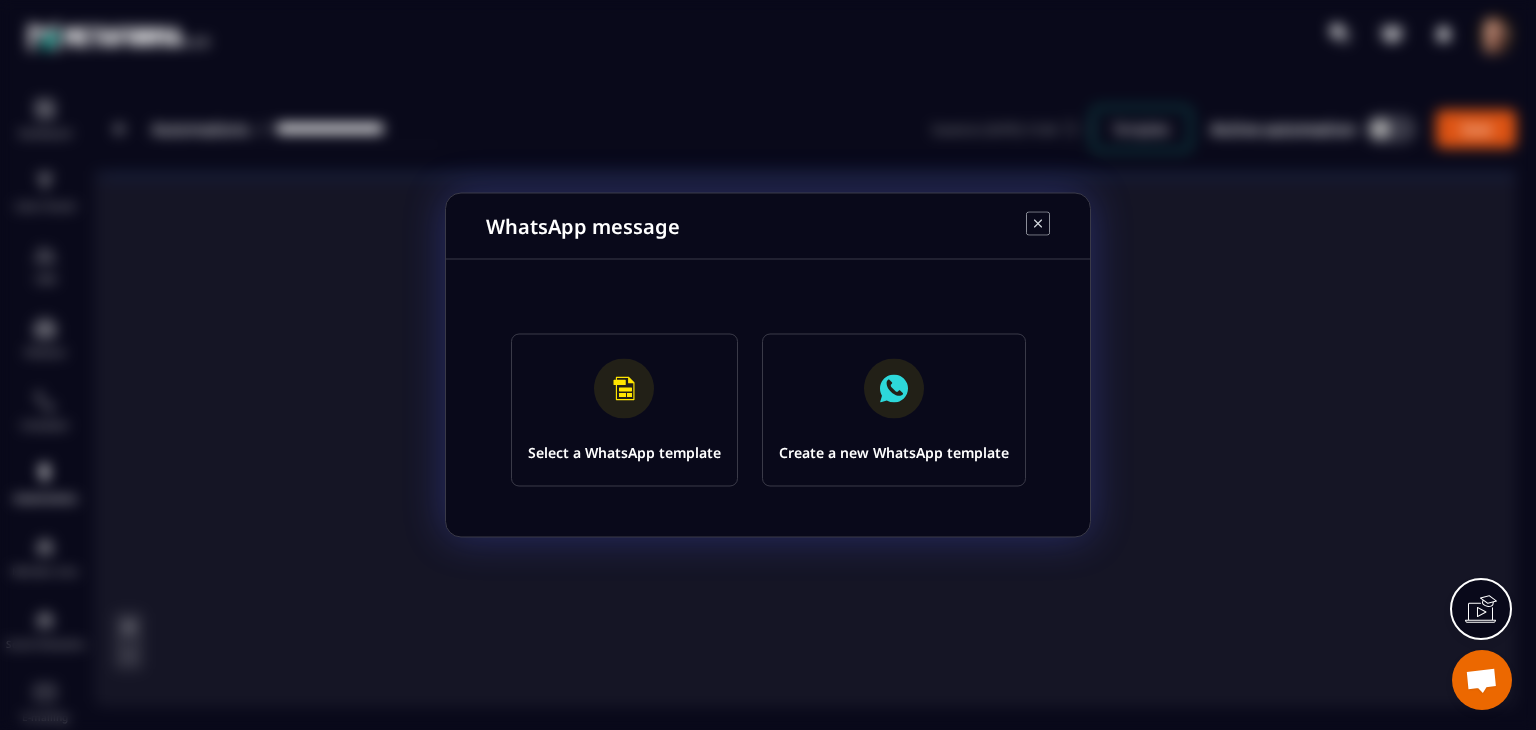 click 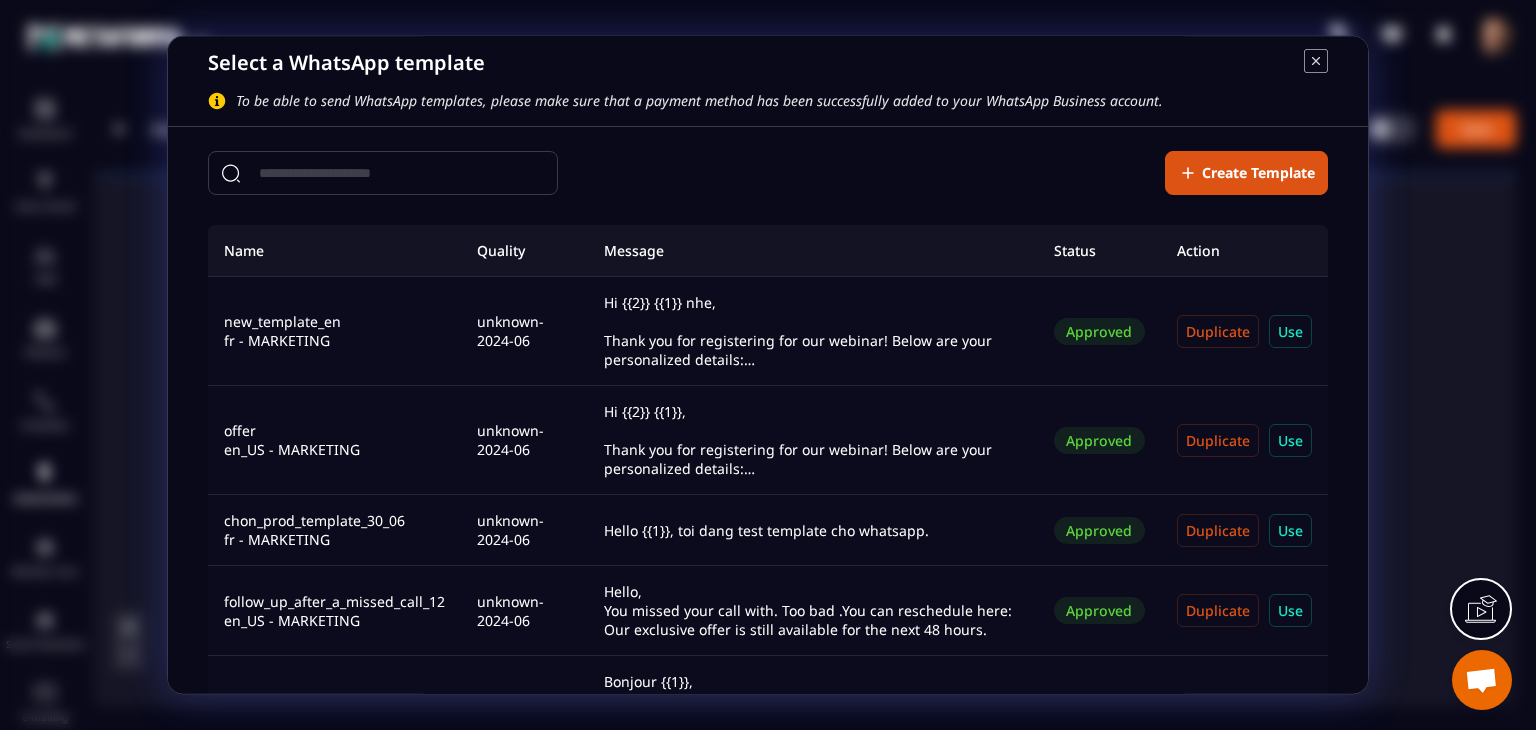 scroll, scrollTop: 0, scrollLeft: 0, axis: both 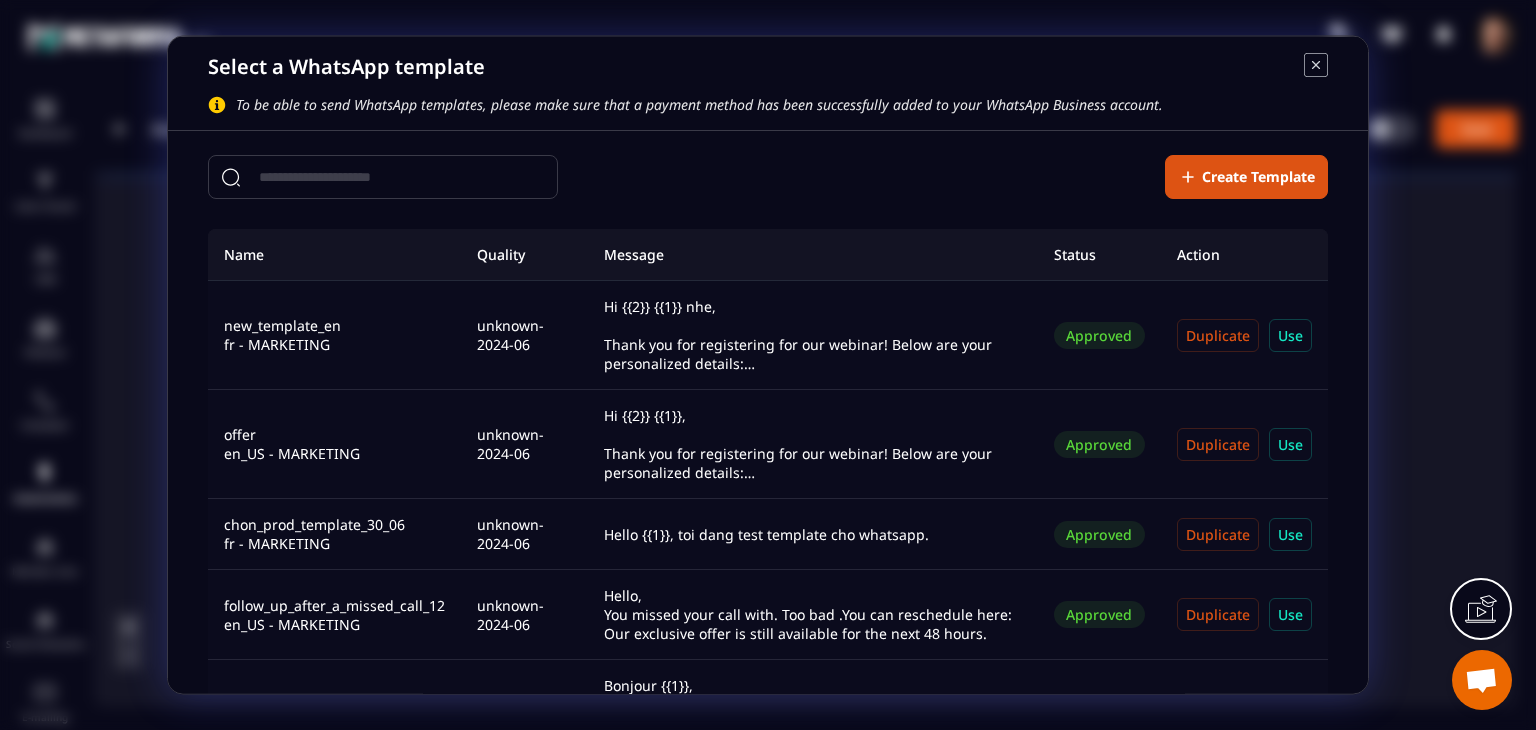 click on "Use" at bounding box center [1290, 334] 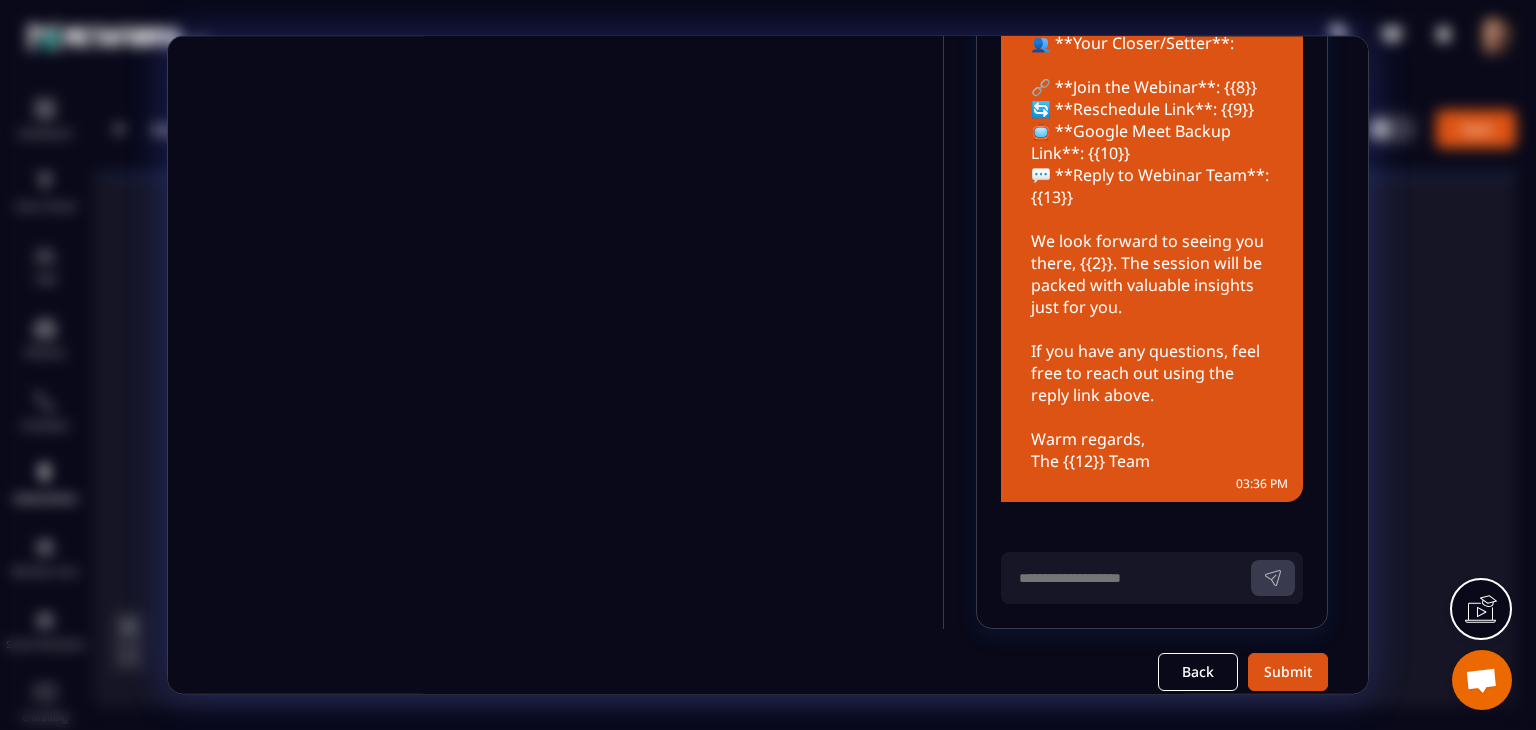 scroll, scrollTop: 629, scrollLeft: 0, axis: vertical 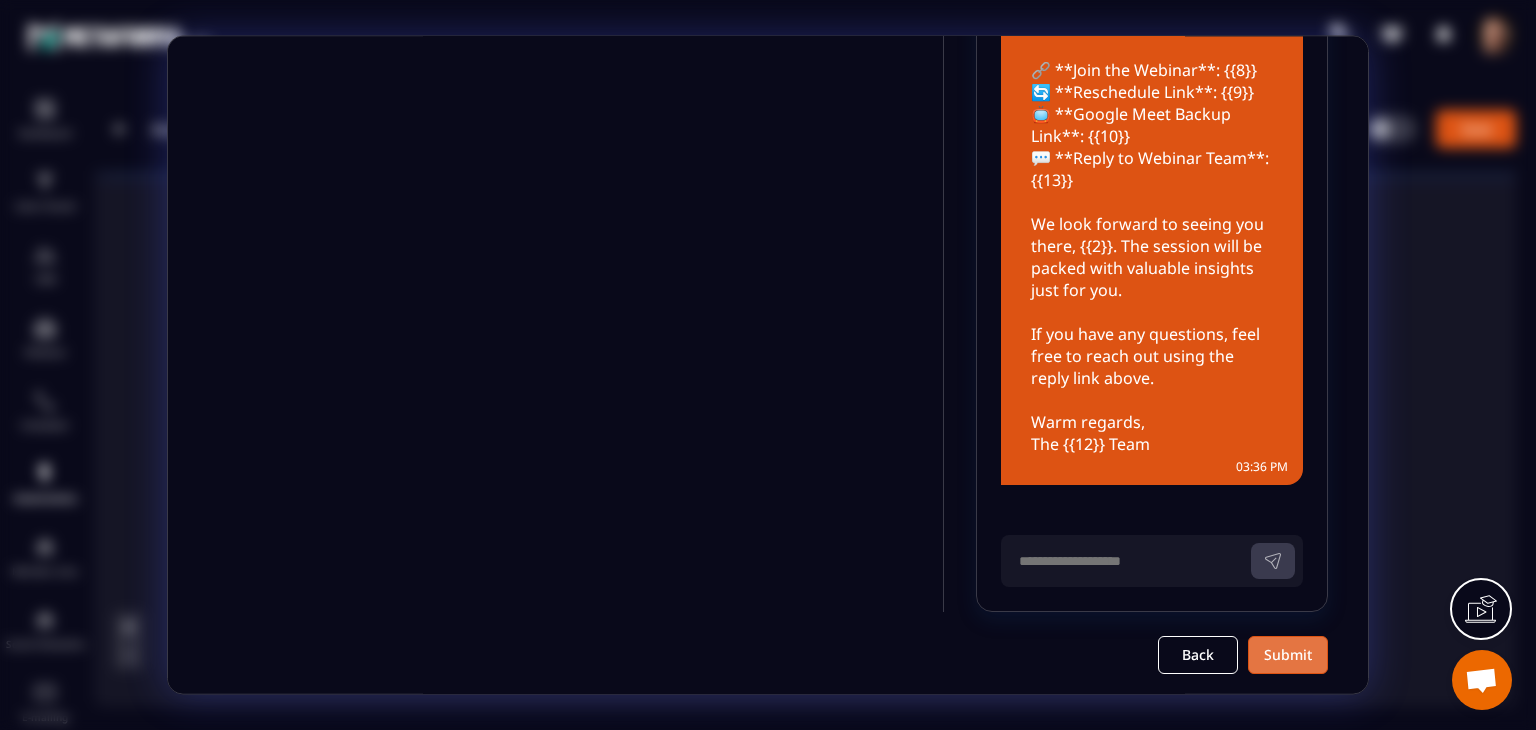 click on "Submit" at bounding box center [1288, 656] 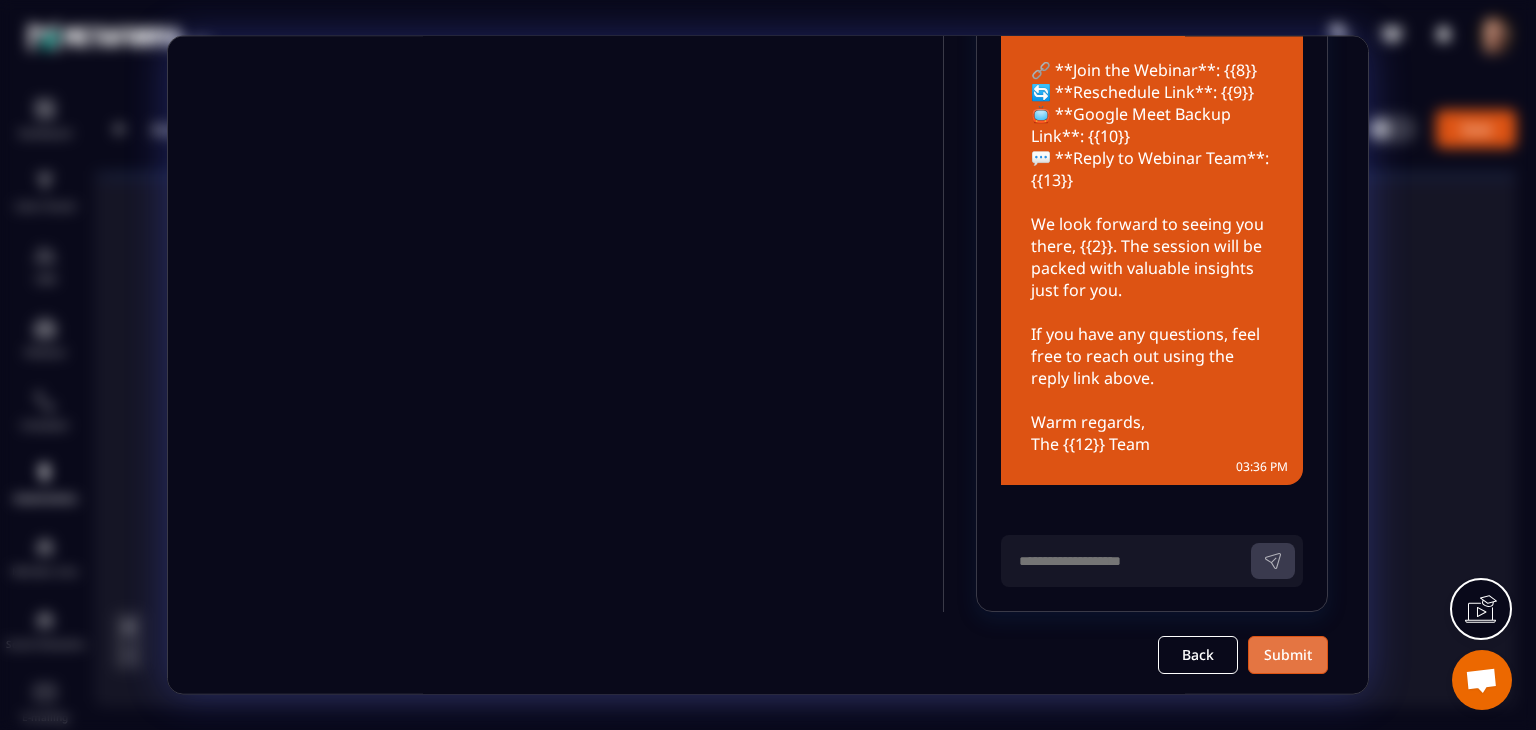 click on "Submit" at bounding box center (1288, 656) 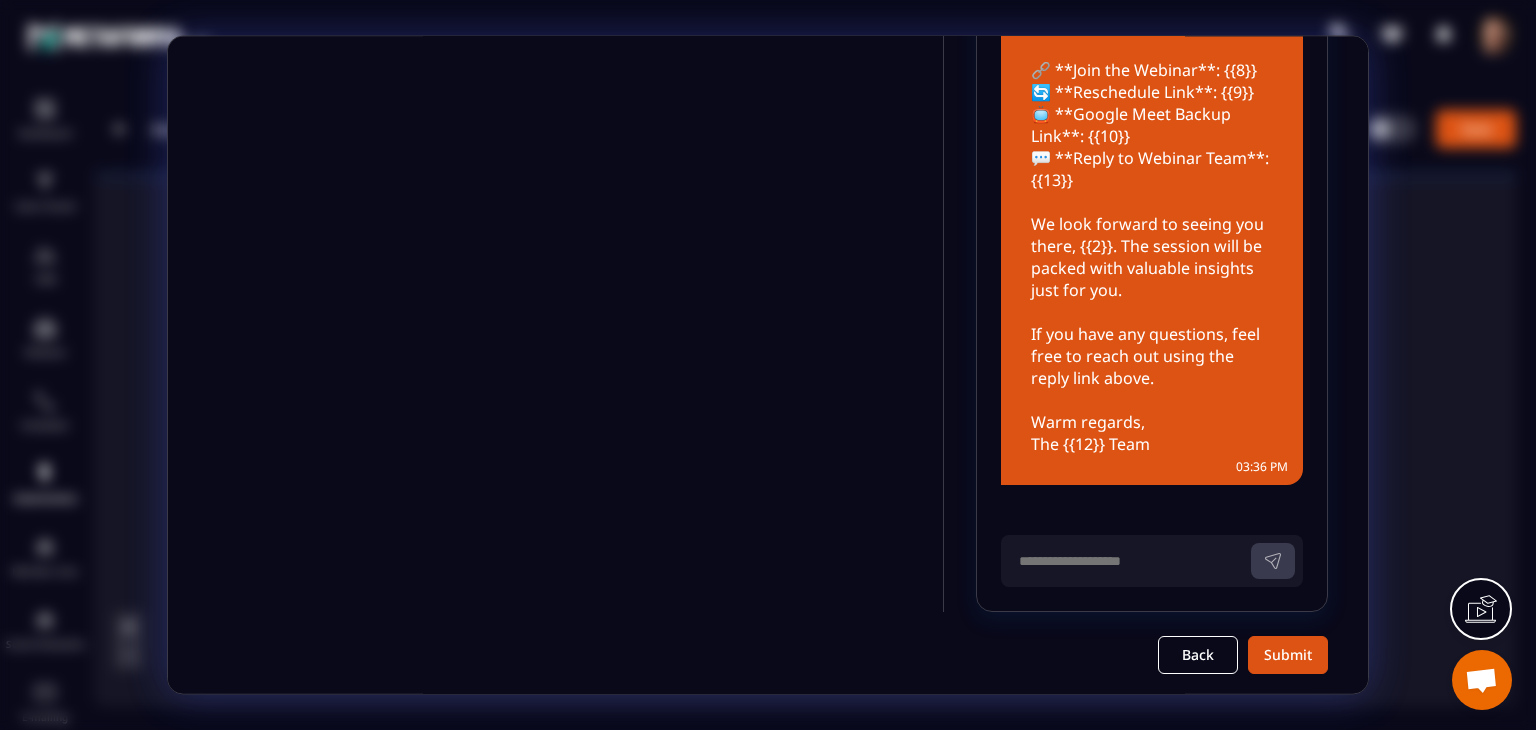scroll, scrollTop: 0, scrollLeft: 0, axis: both 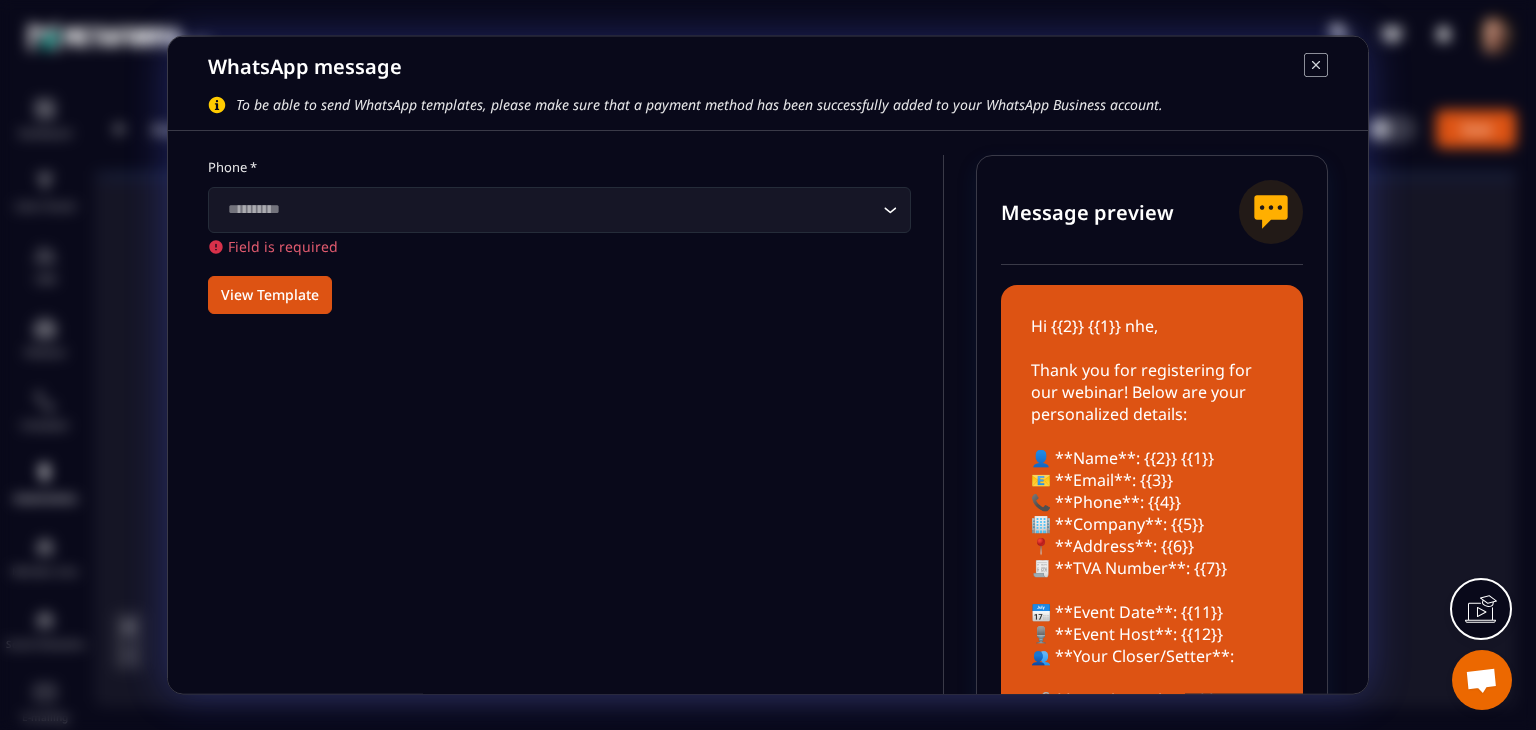click 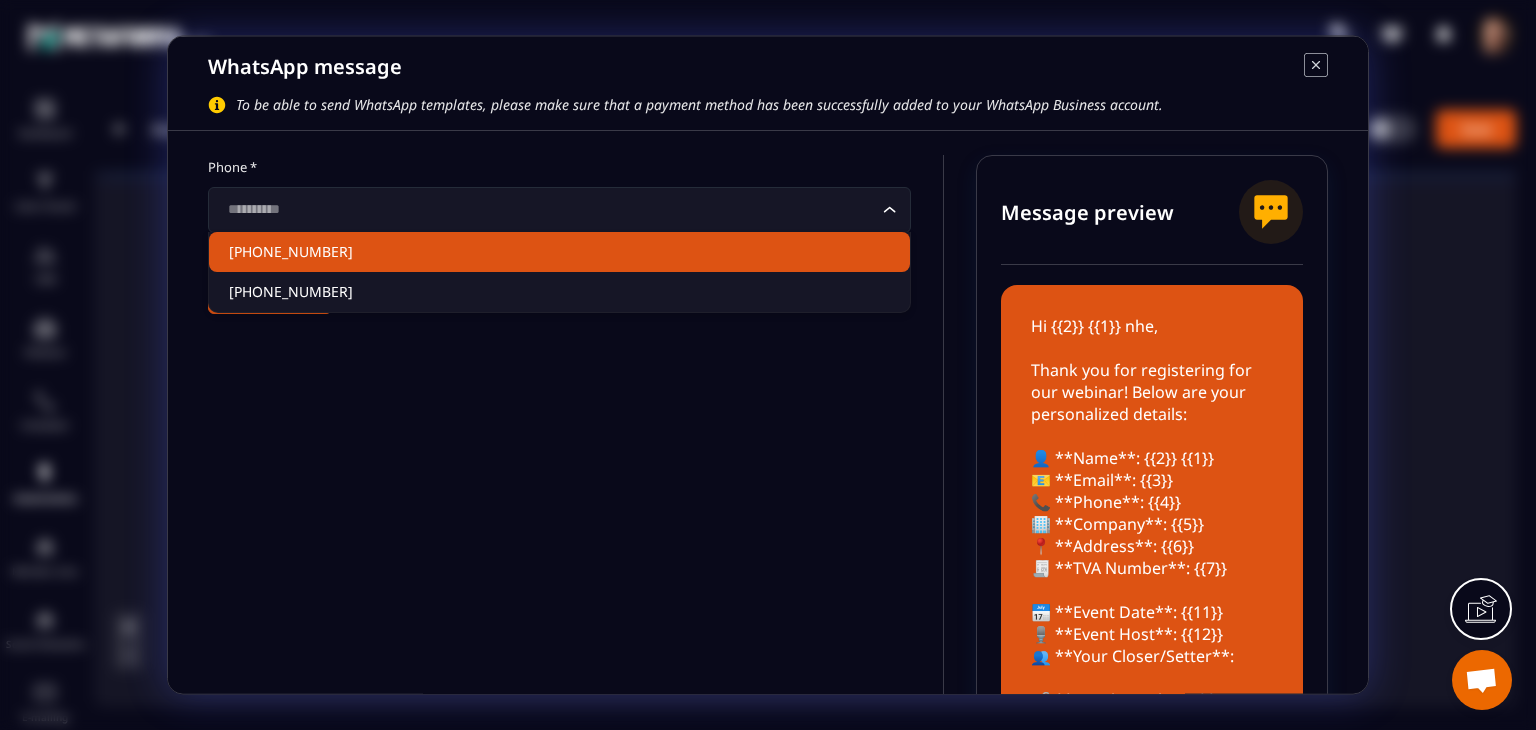click on "[PHONE_NUMBER]" 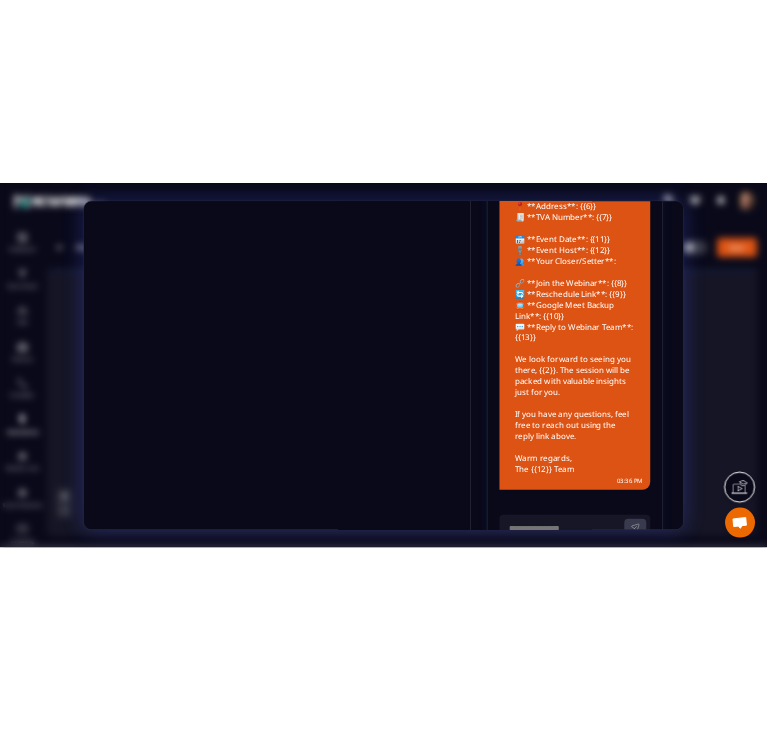 scroll, scrollTop: 629, scrollLeft: 0, axis: vertical 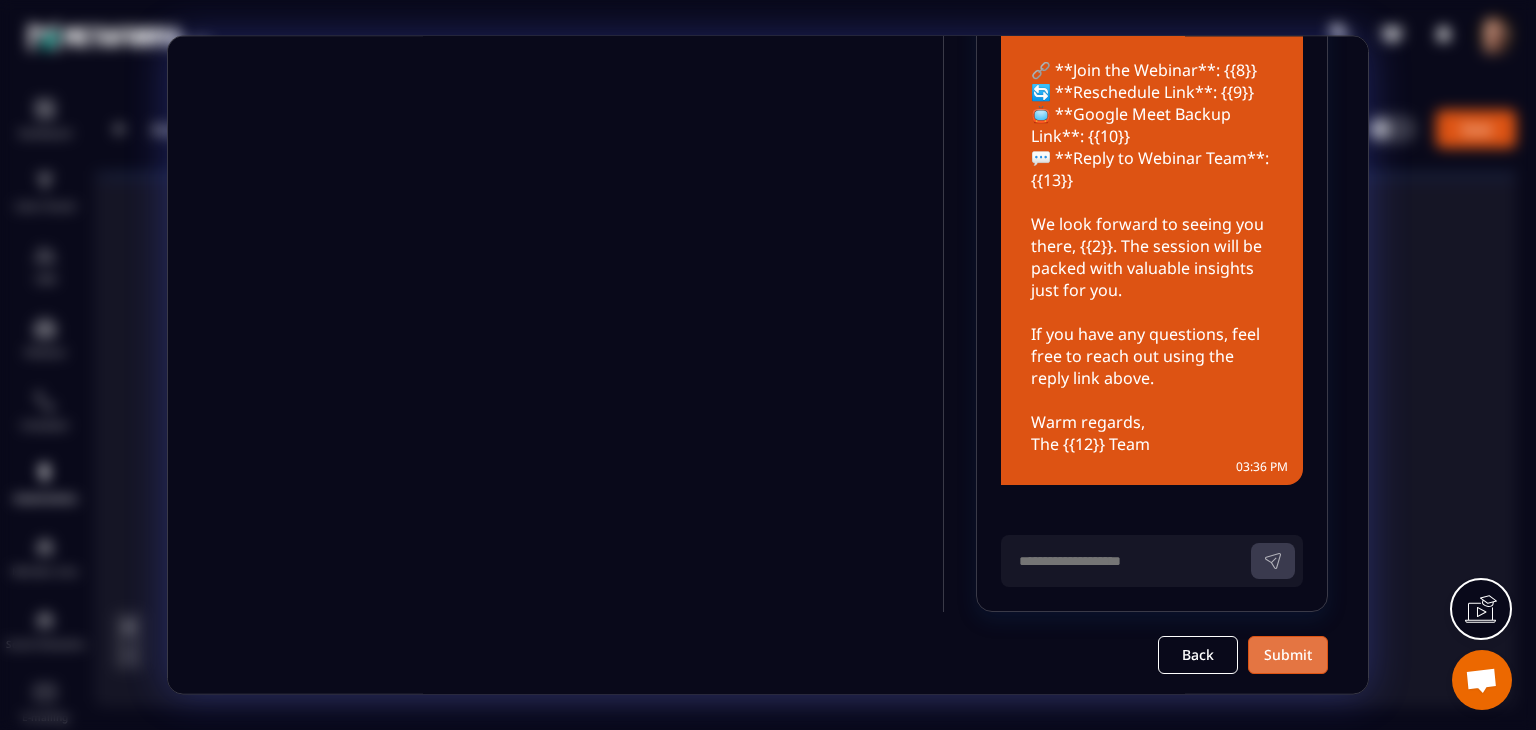 click on "Submit" at bounding box center (1288, 656) 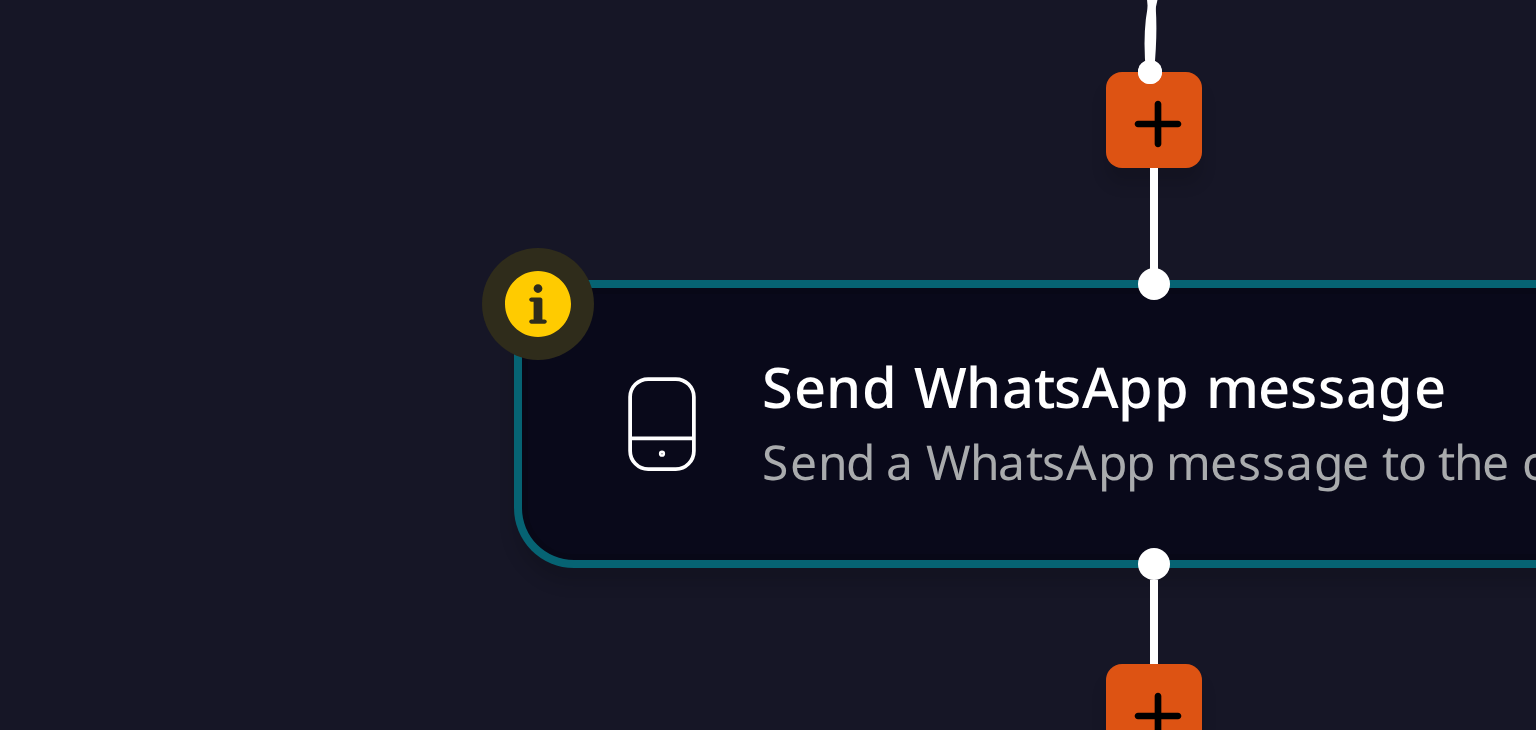 drag, startPoint x: 622, startPoint y: 465, endPoint x: 614, endPoint y: 449, distance: 17.888544 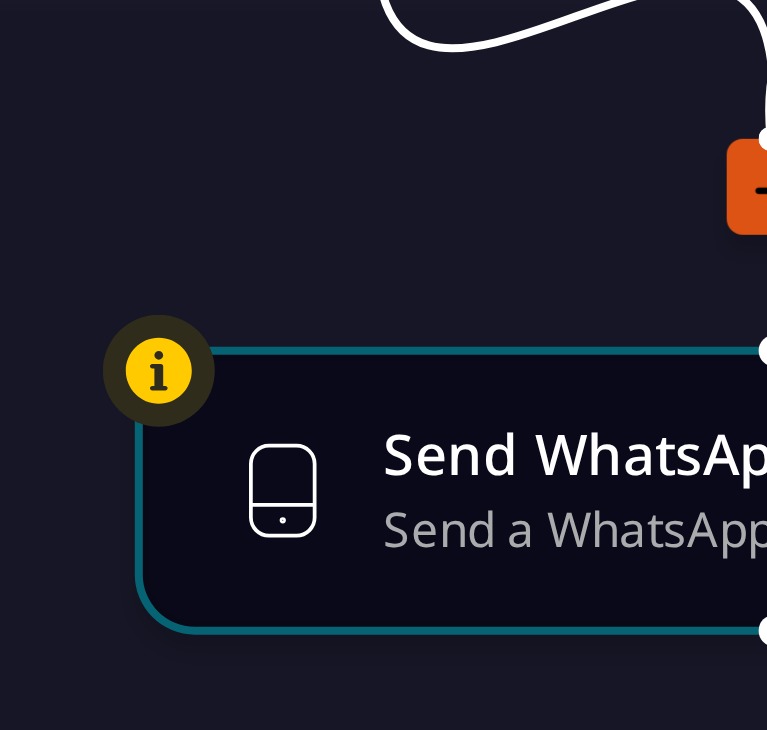 scroll, scrollTop: 94, scrollLeft: 0, axis: vertical 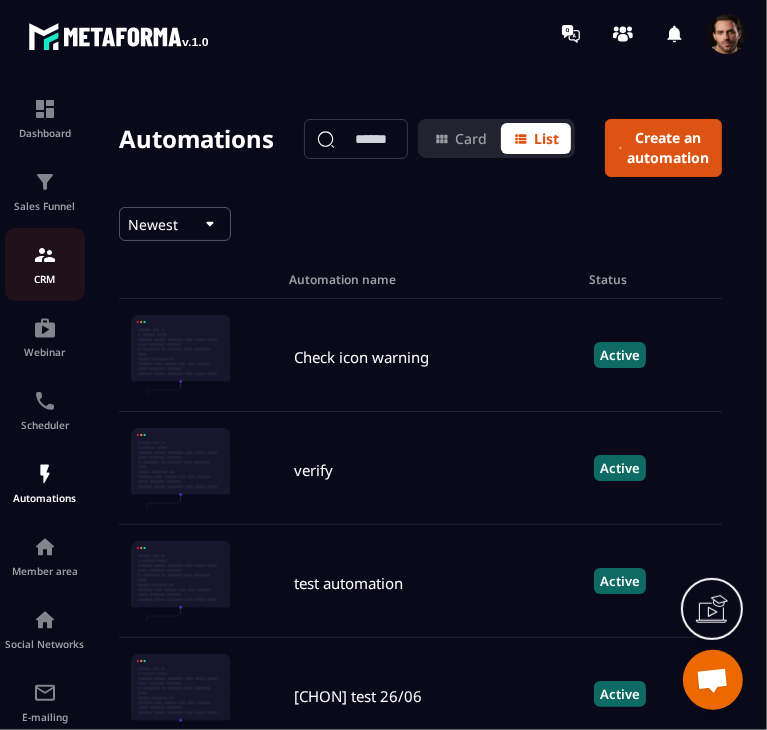 click at bounding box center [45, 255] 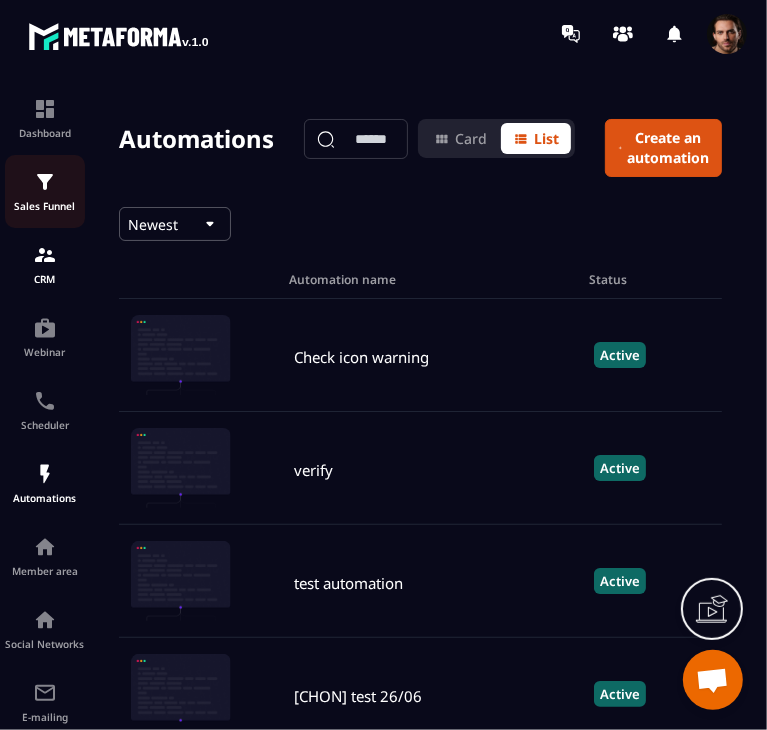 click at bounding box center [45, 182] 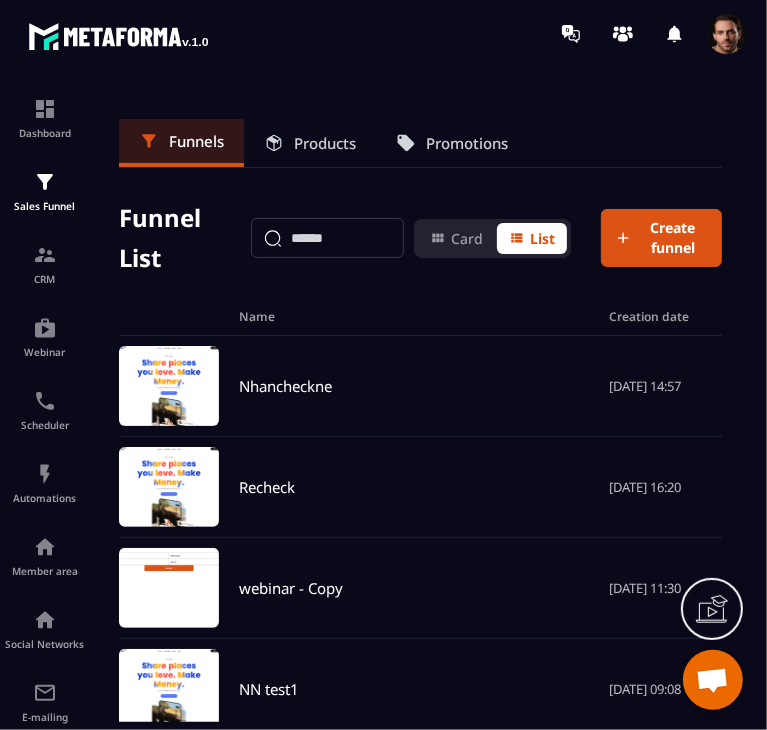 click on "Products" at bounding box center [325, 143] 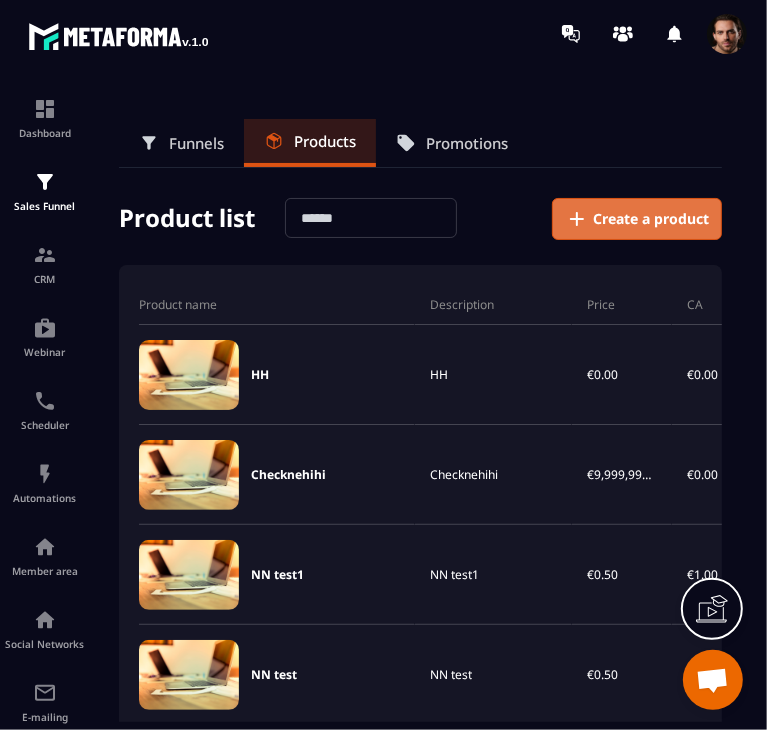 click on "Create a product" at bounding box center (651, 219) 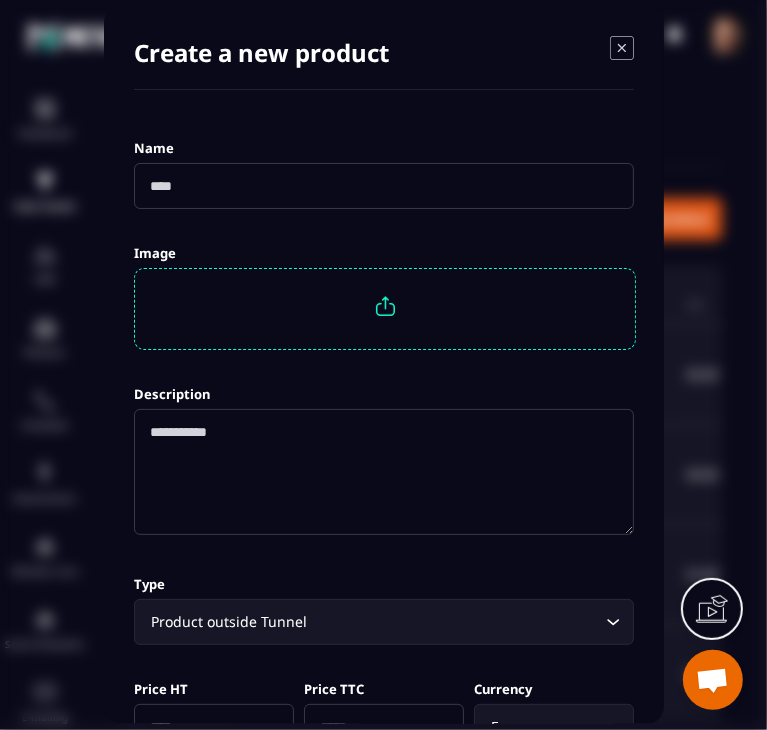 click at bounding box center [384, 187] 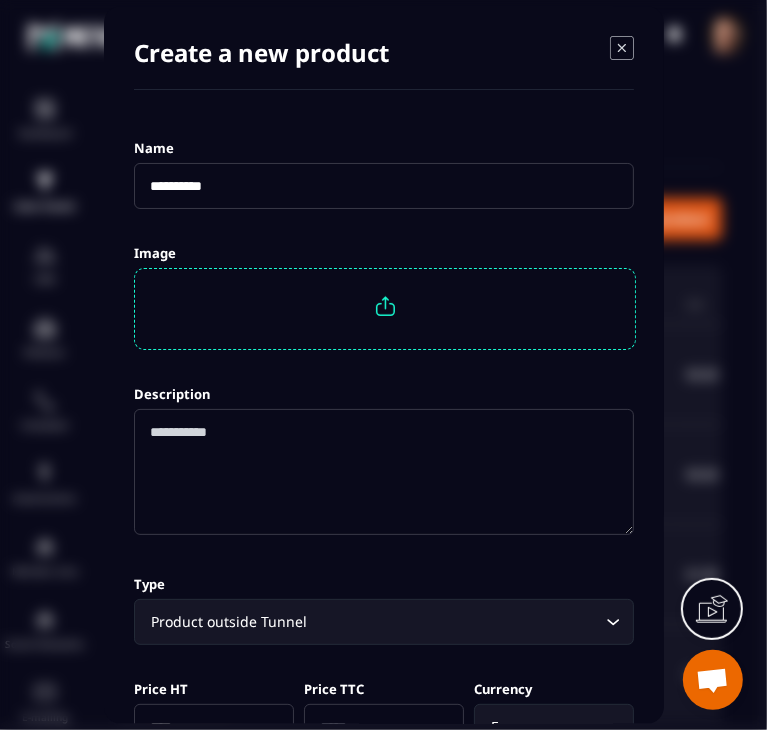scroll, scrollTop: 100, scrollLeft: 0, axis: vertical 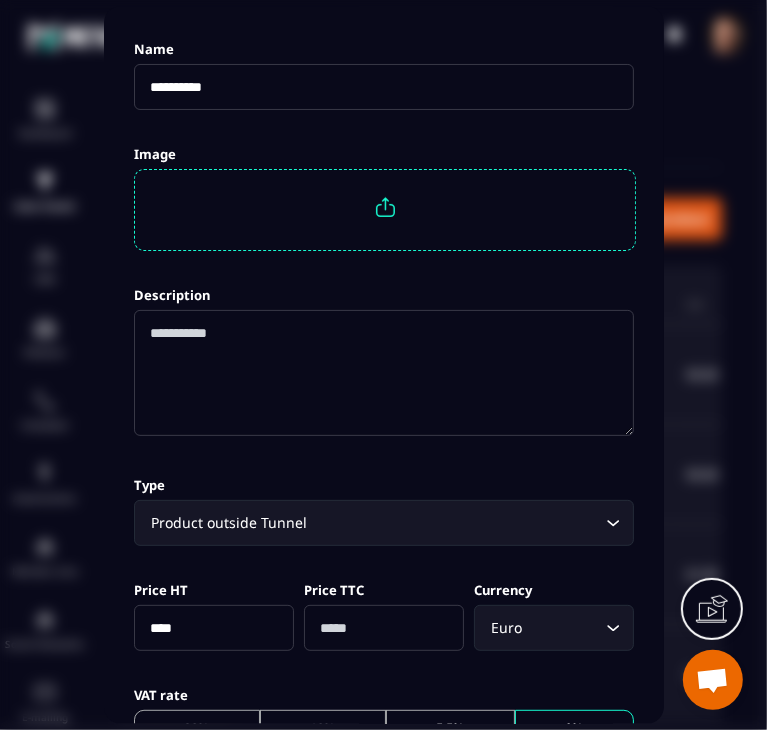 click on "**********" at bounding box center (384, 87) 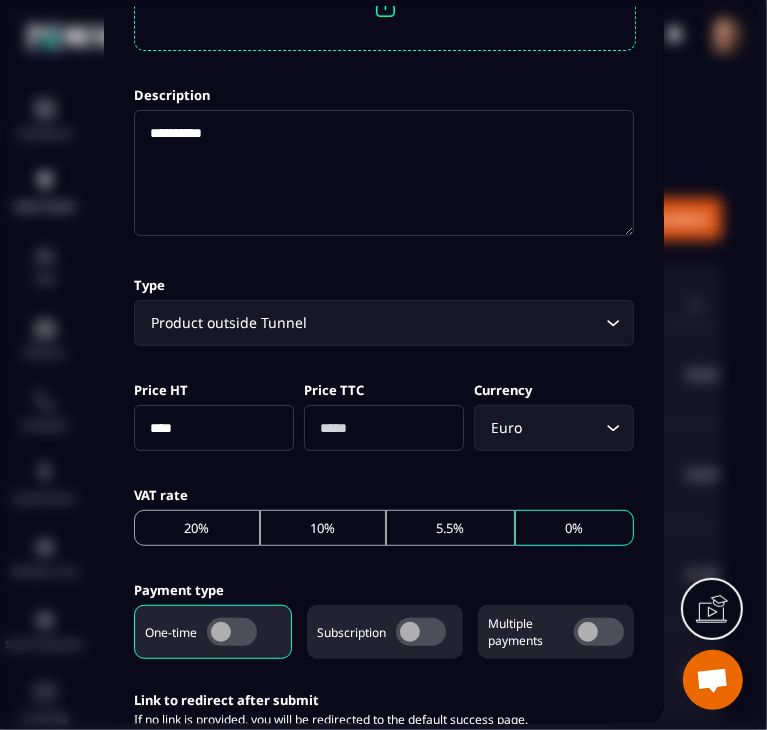 scroll, scrollTop: 400, scrollLeft: 0, axis: vertical 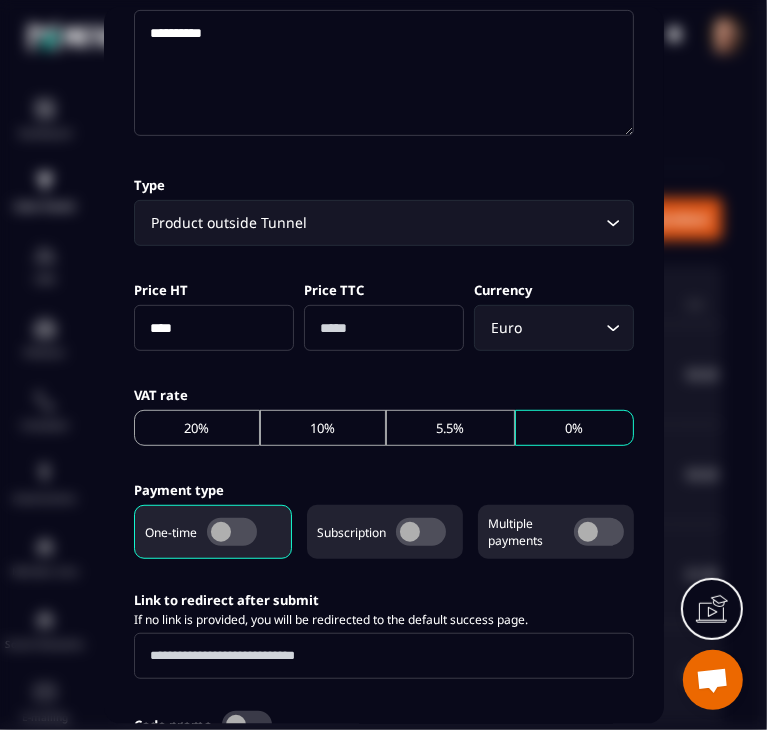 type on "**********" 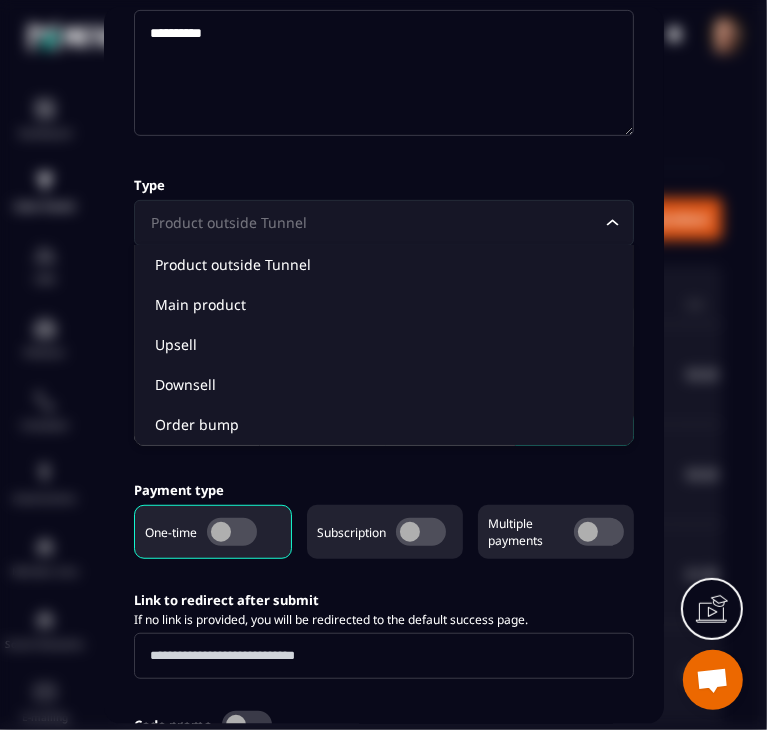 click on "Product outside Tunnel" at bounding box center [374, 223] 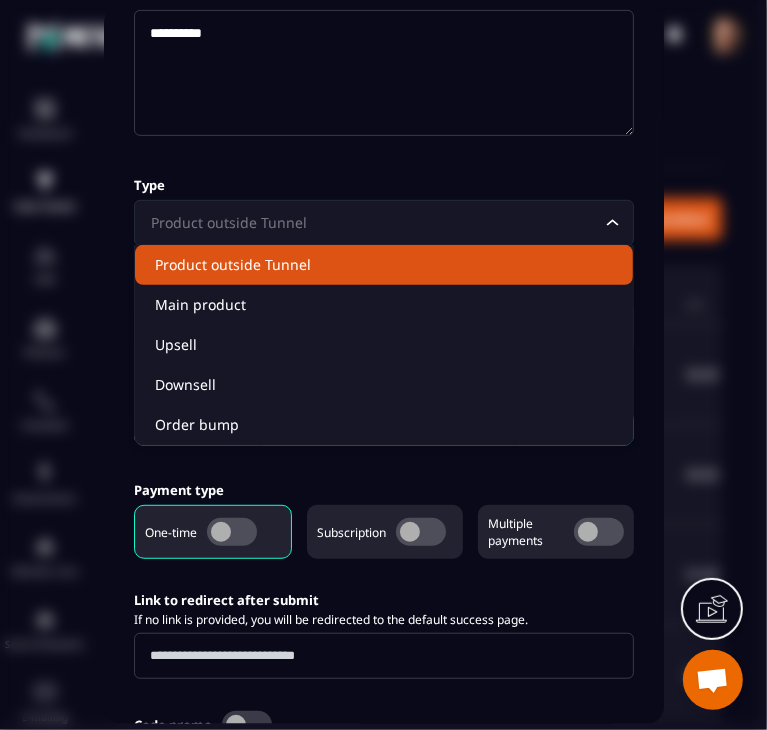 click on "Product outside Tunnel" 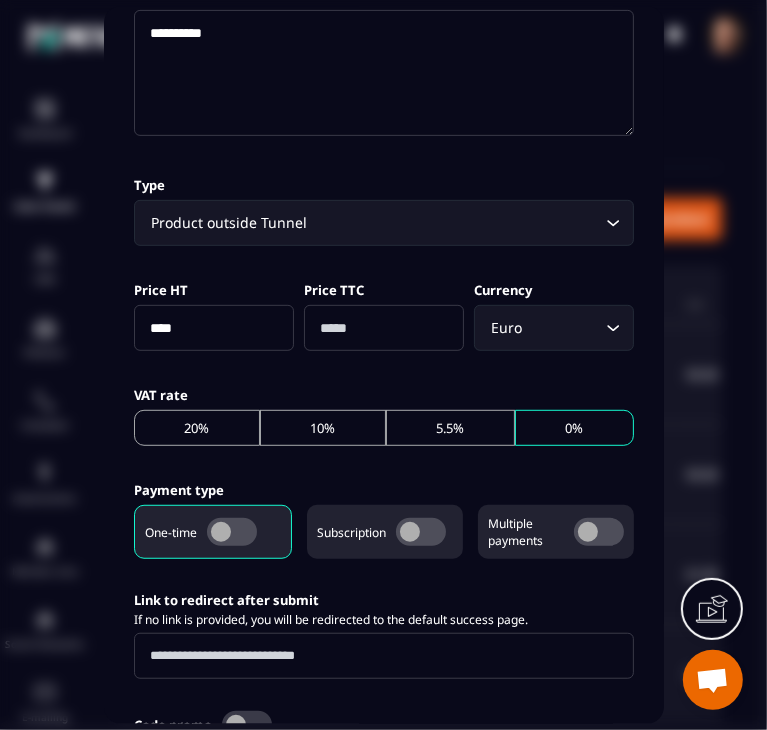 click on "****" at bounding box center (214, 328) 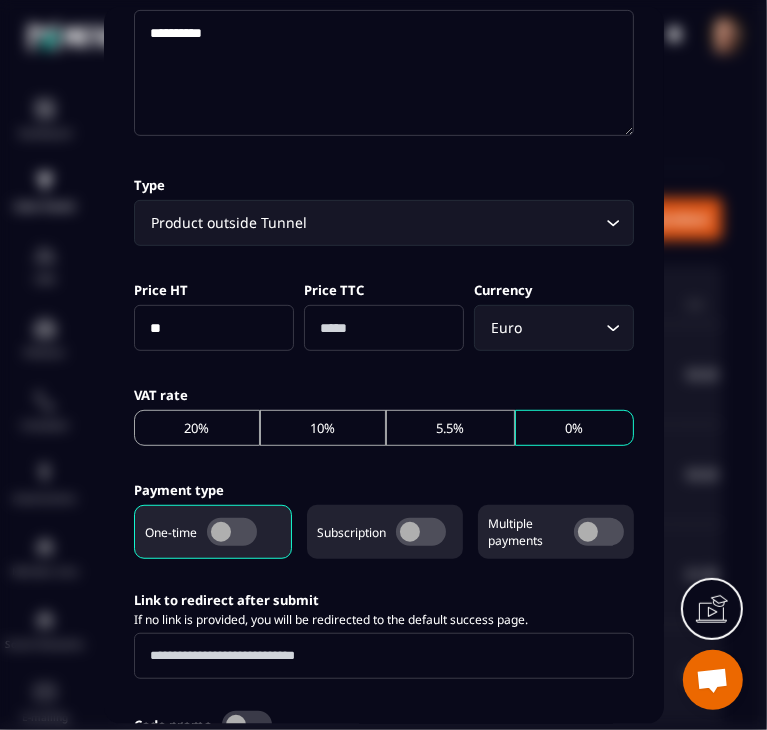 type on "*" 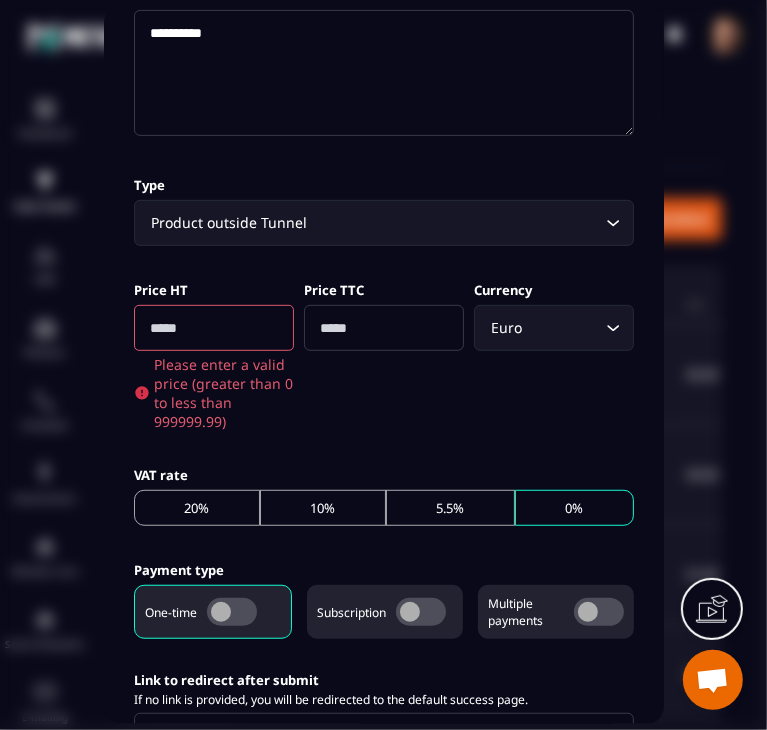 click on "Price HT" at bounding box center [214, 289] 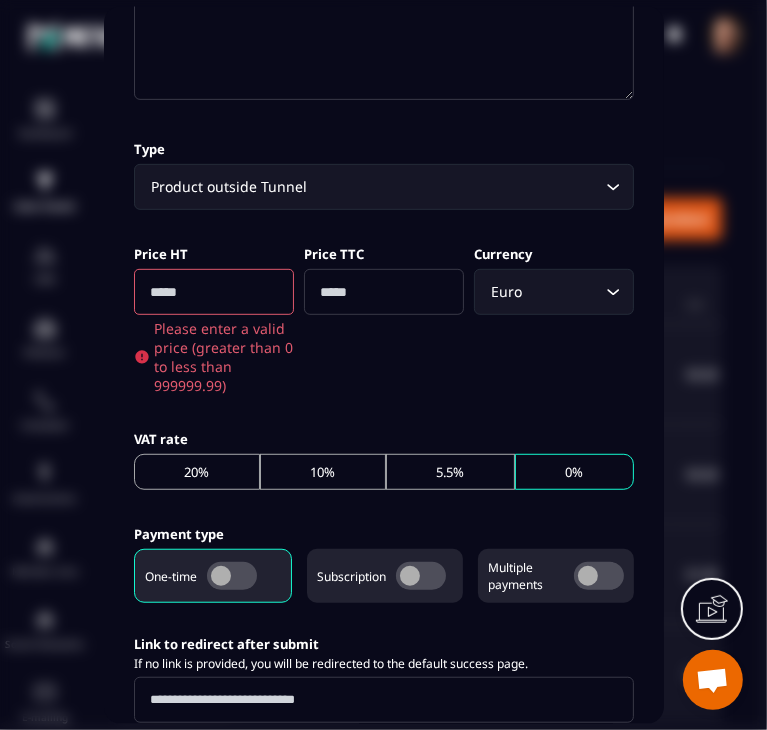 scroll, scrollTop: 432, scrollLeft: 0, axis: vertical 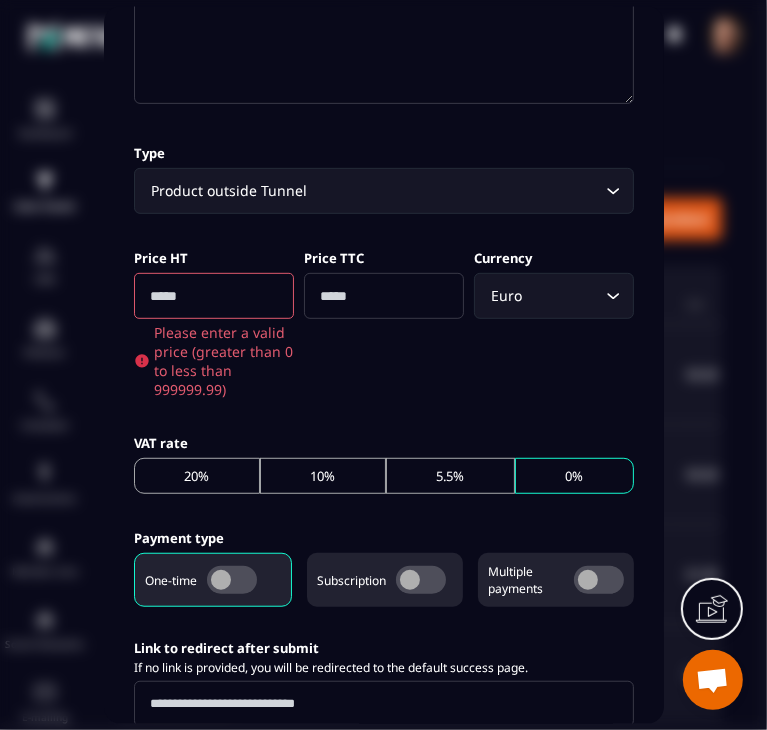 click at bounding box center (214, 296) 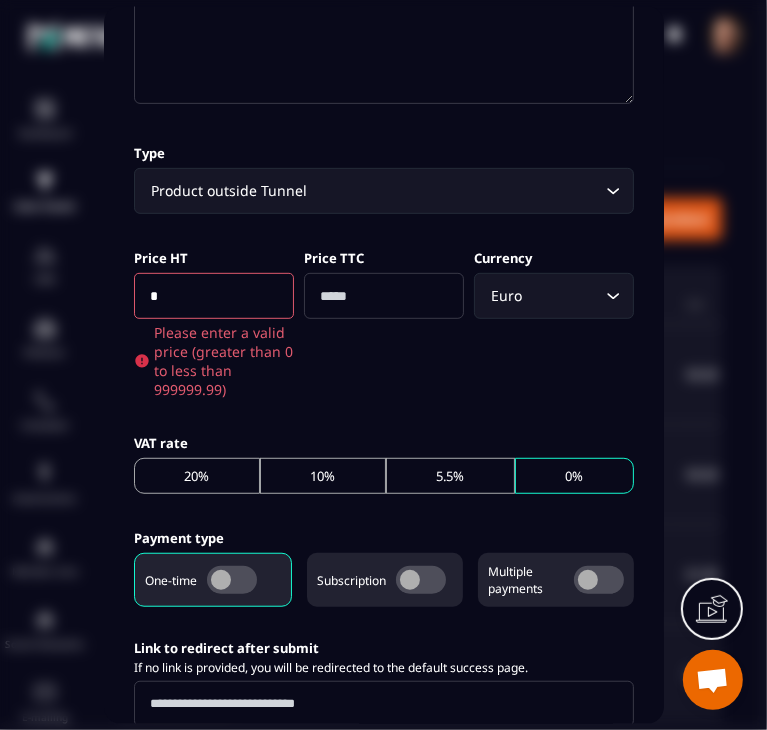 type on "*" 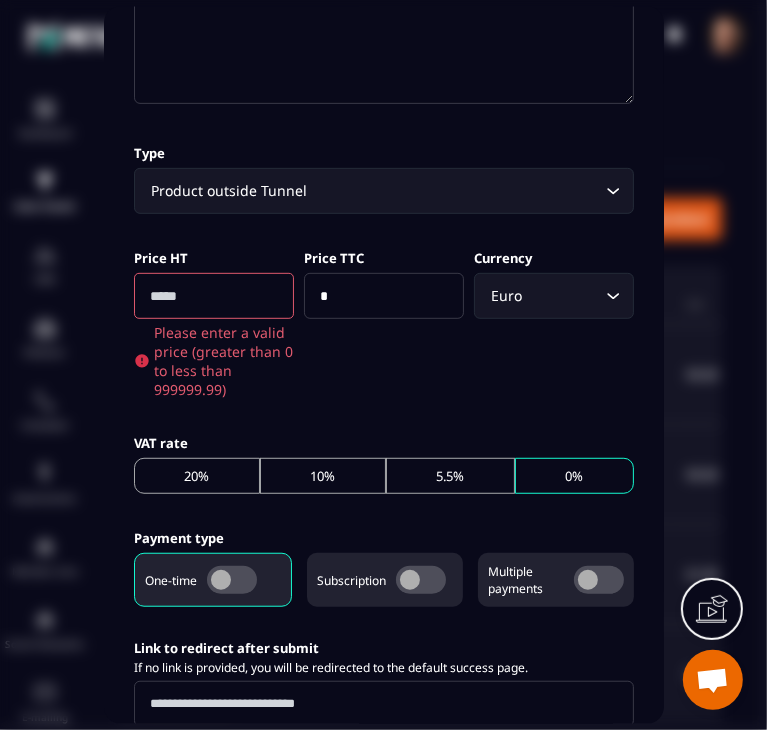 click at bounding box center (214, 296) 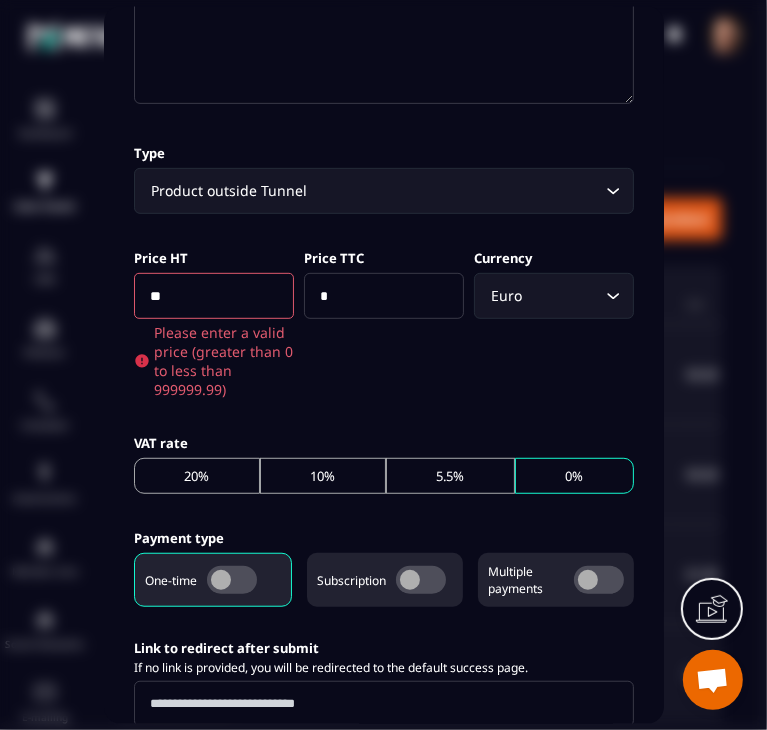 type on "**" 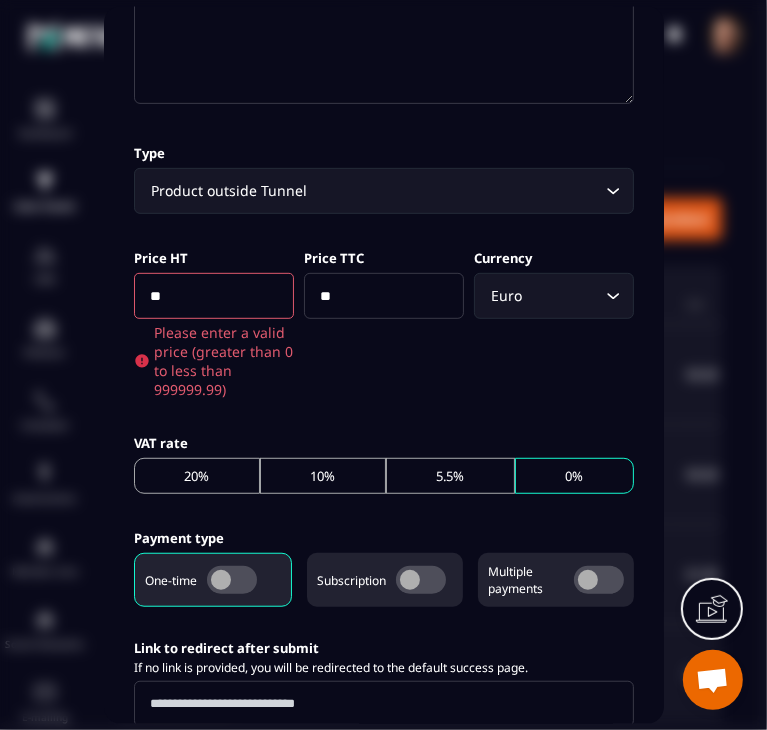click on "Price TTC **" at bounding box center [384, 322] 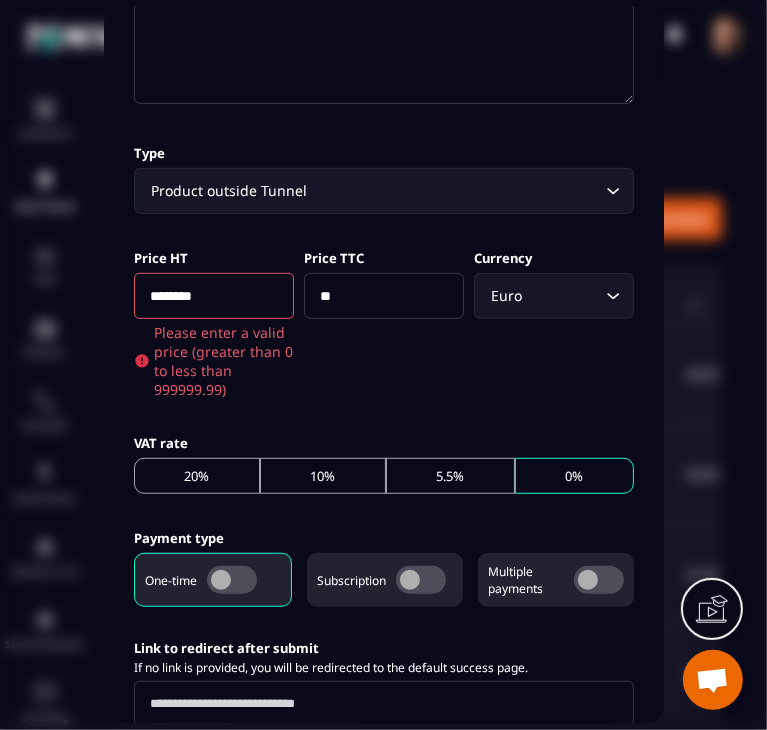 type on "********" 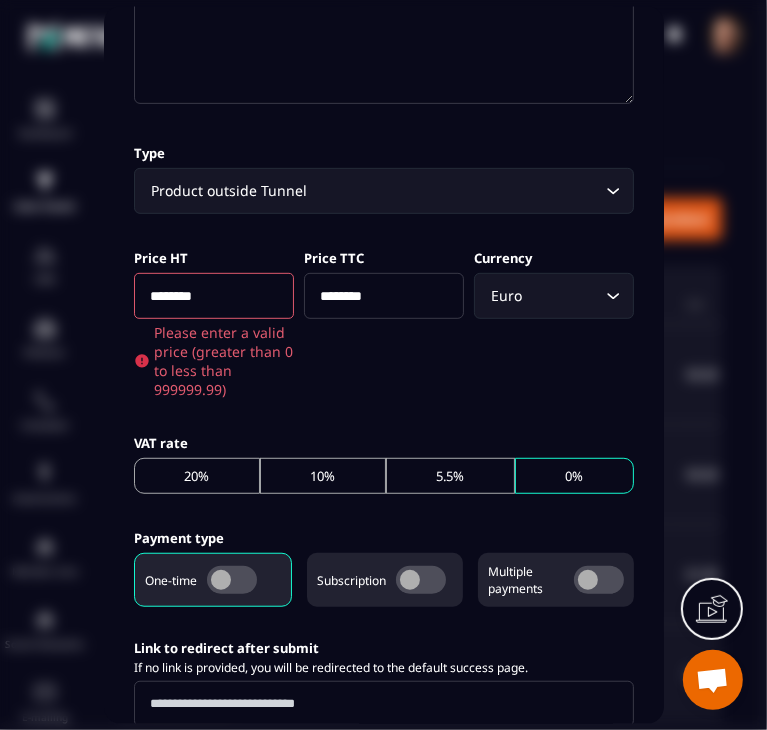 click on "Currency Euro Loading..." at bounding box center (554, 322) 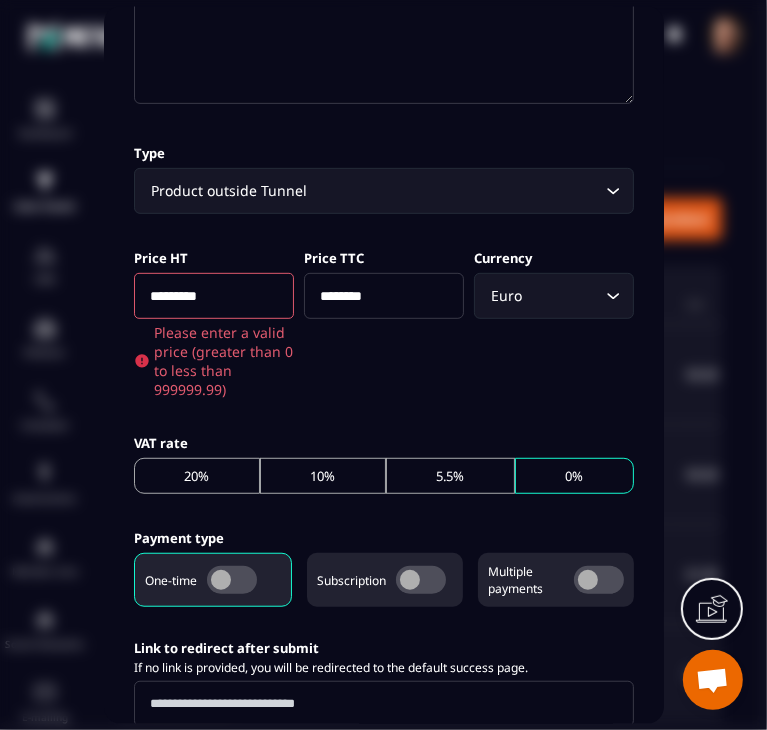type on "*********" 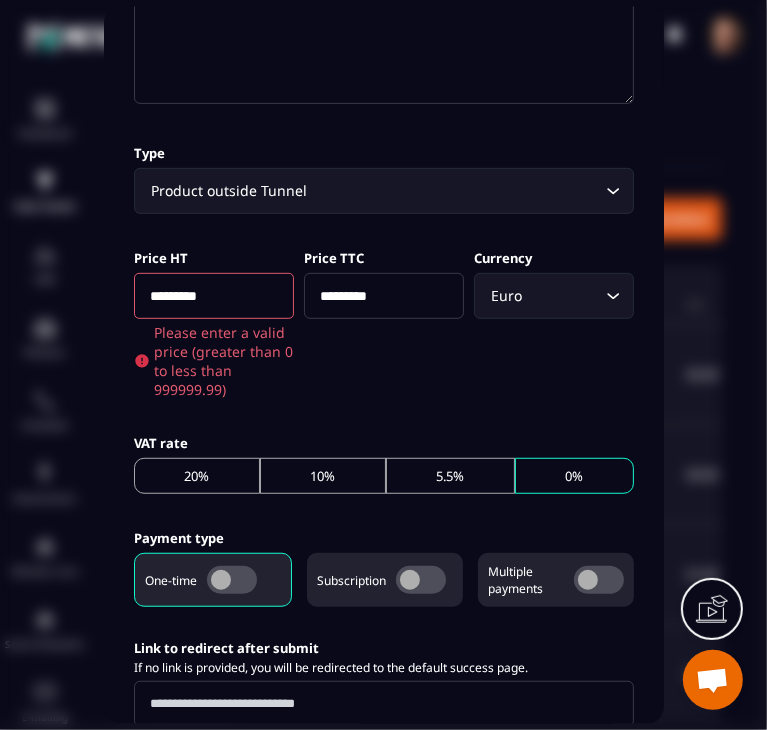 click on "Price TTC *********" at bounding box center [384, 322] 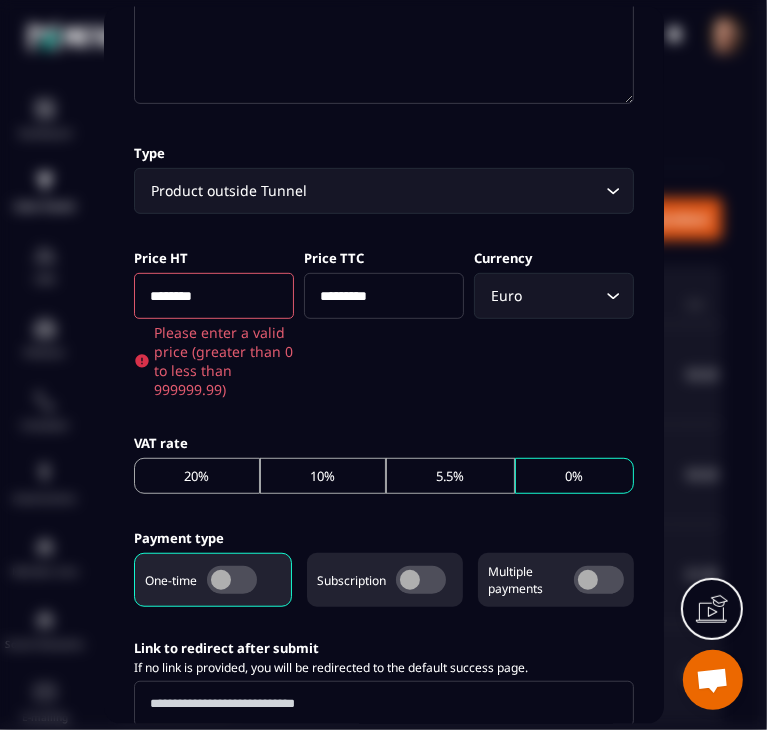 click on "********" at bounding box center (214, 296) 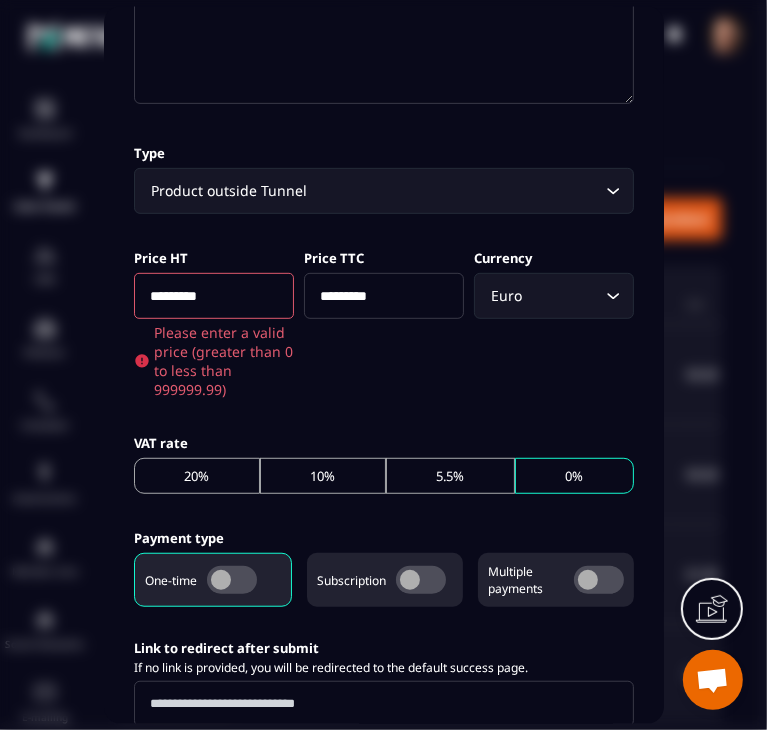 type on "*********" 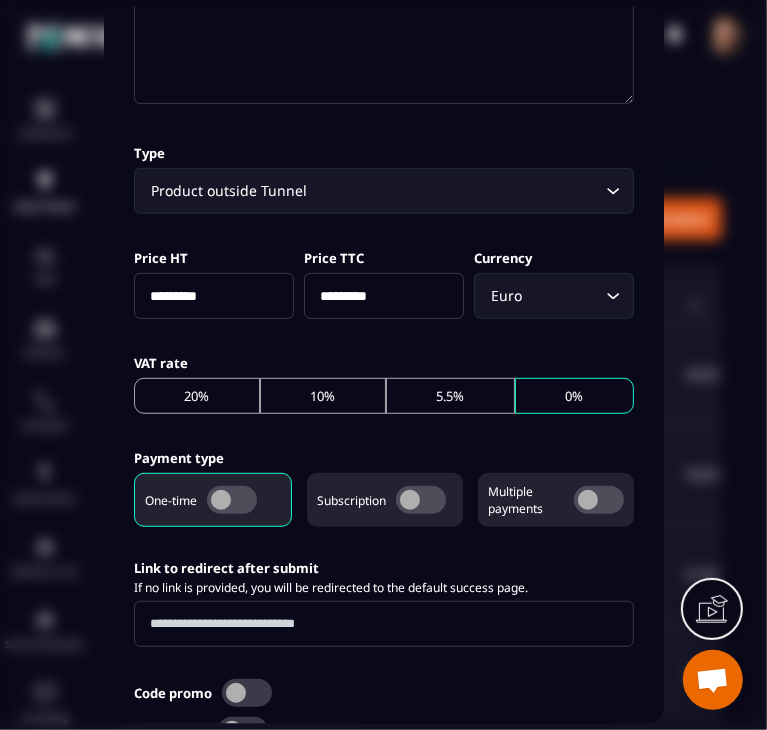 click on "**********" at bounding box center [384, 307] 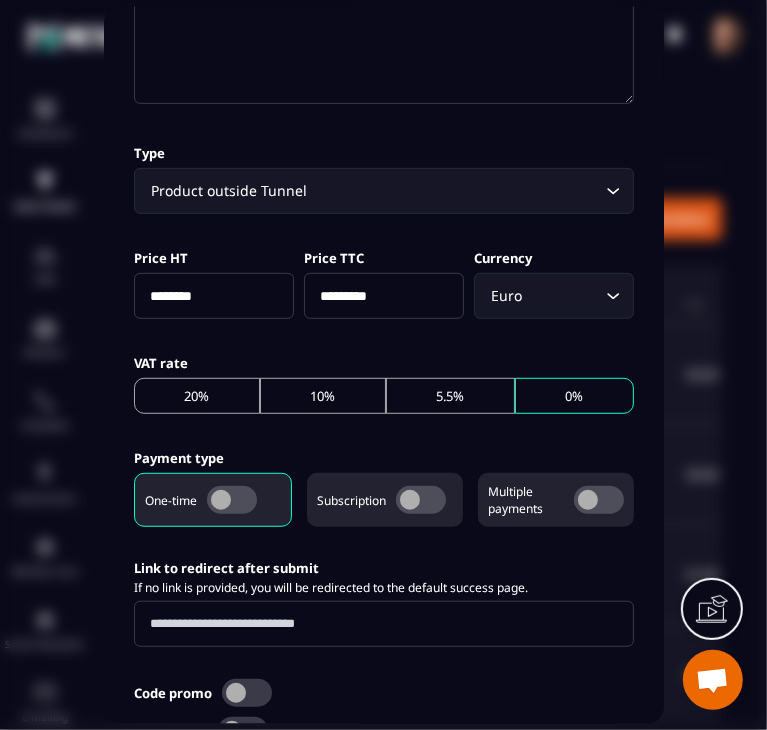 click on "********" at bounding box center [214, 296] 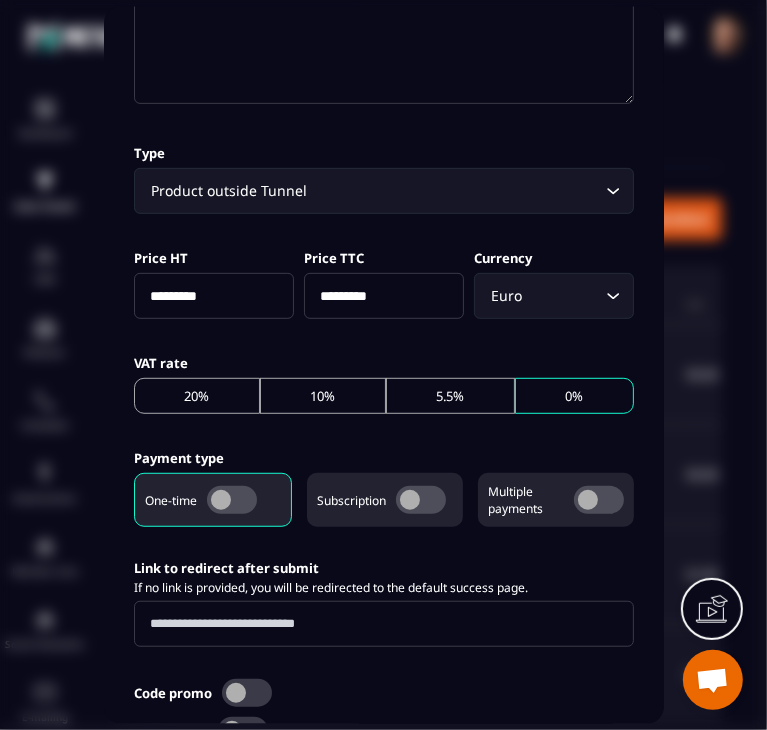 type on "*********" 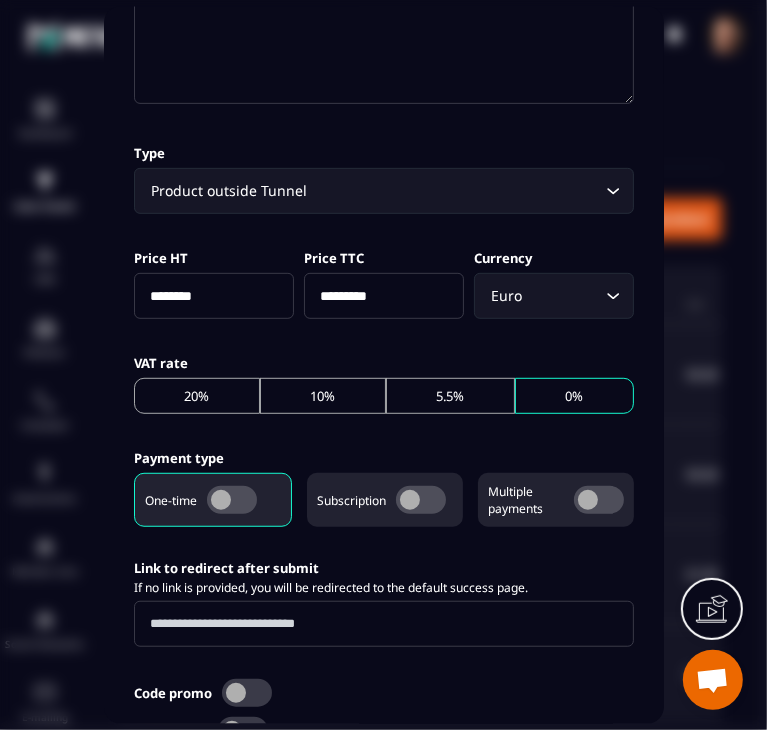 click on "********" at bounding box center (214, 296) 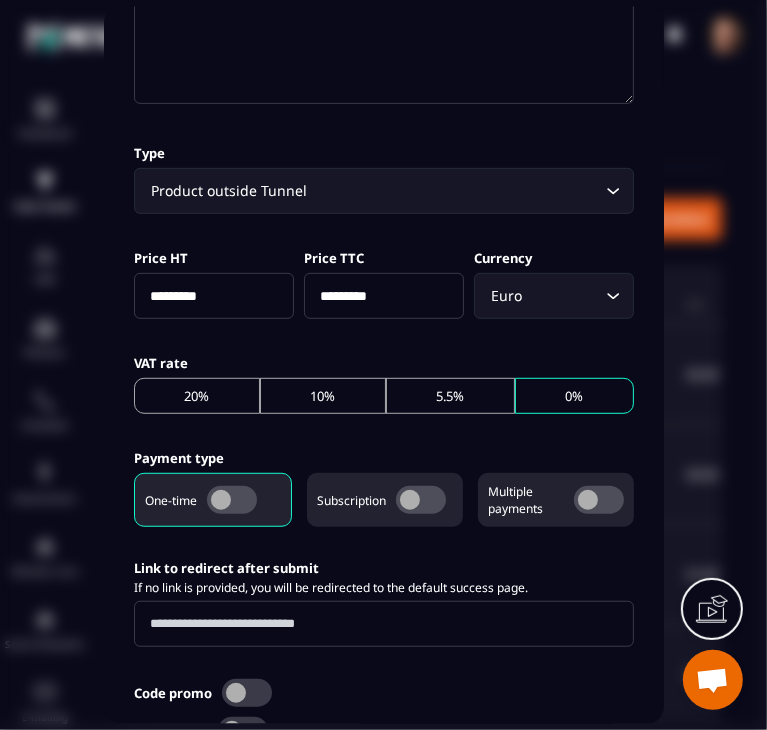 type on "*********" 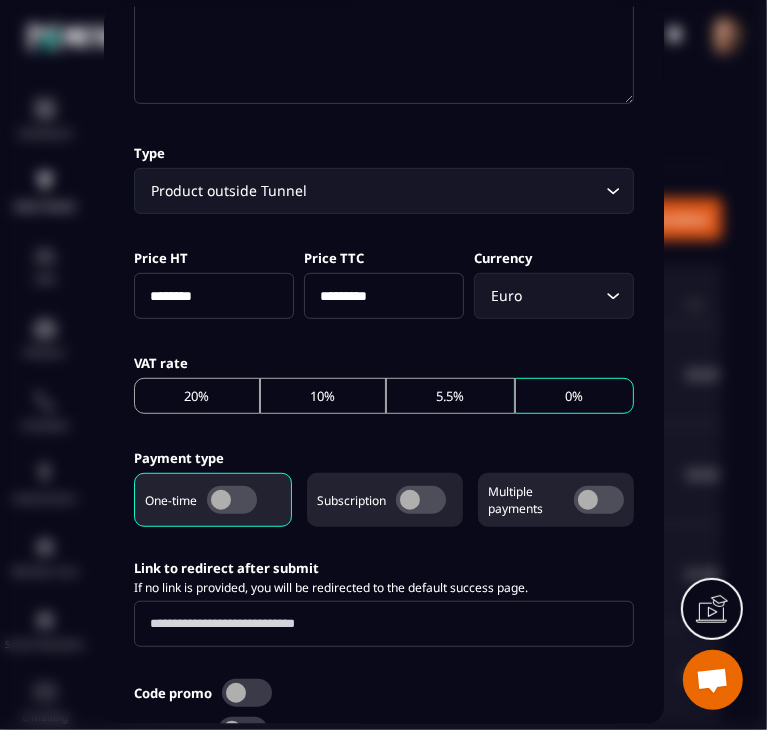 click on "********" at bounding box center [214, 296] 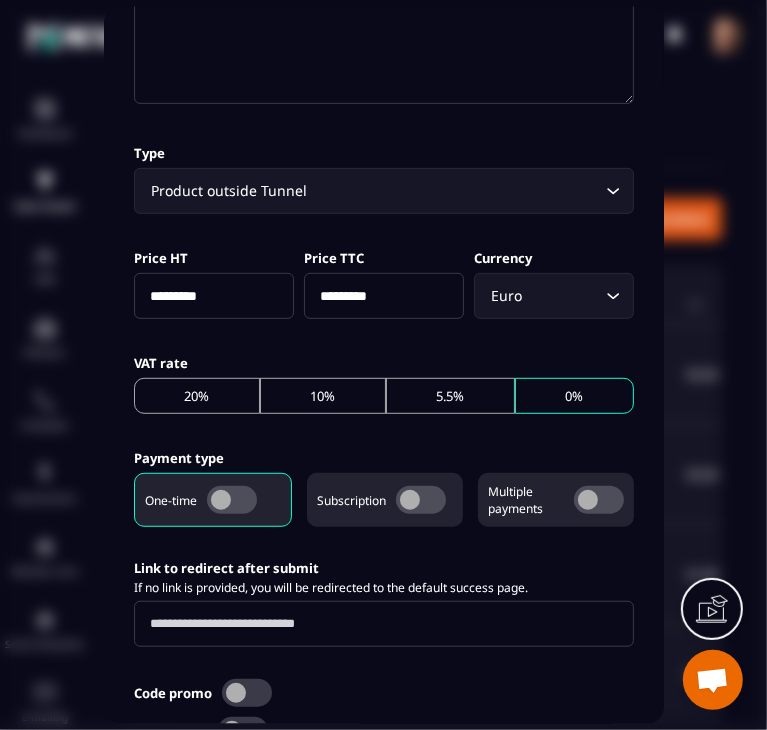 type on "*********" 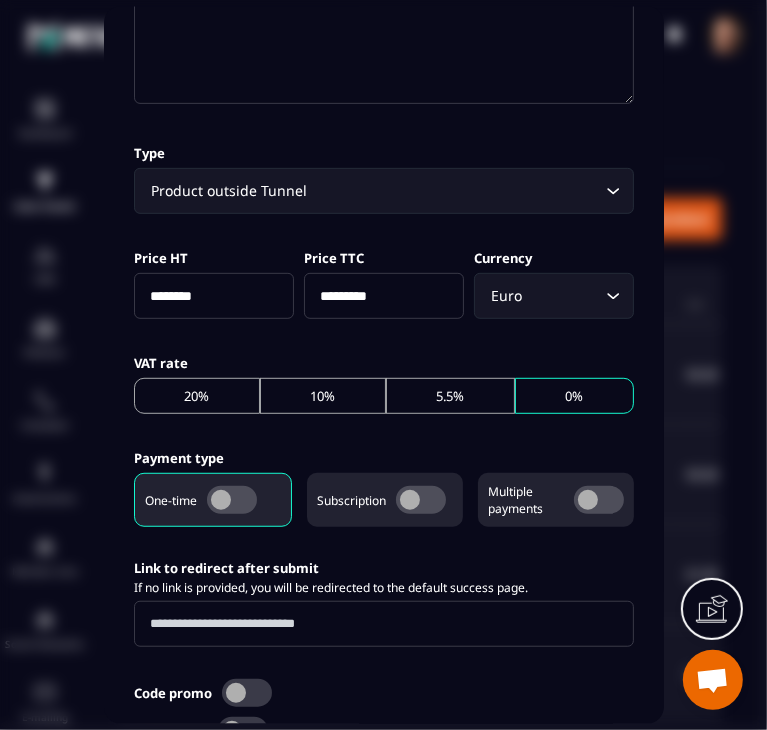click on "********" at bounding box center (214, 296) 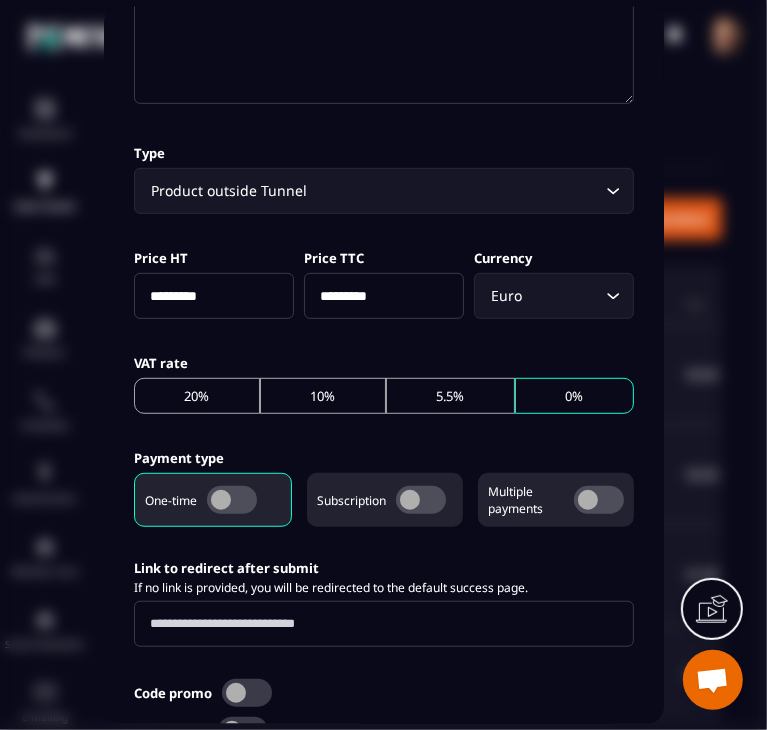 type on "*********" 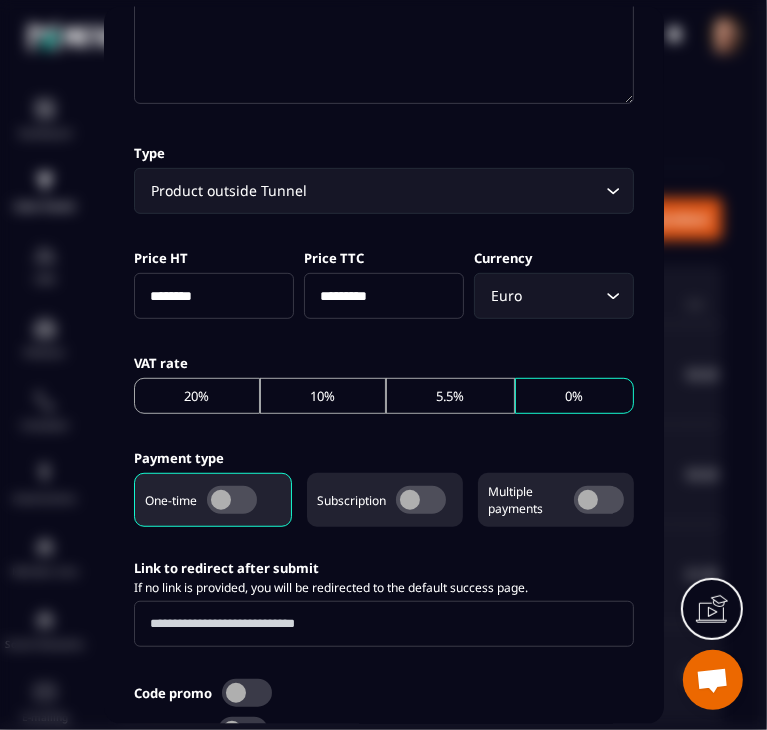 click on "********" at bounding box center (214, 296) 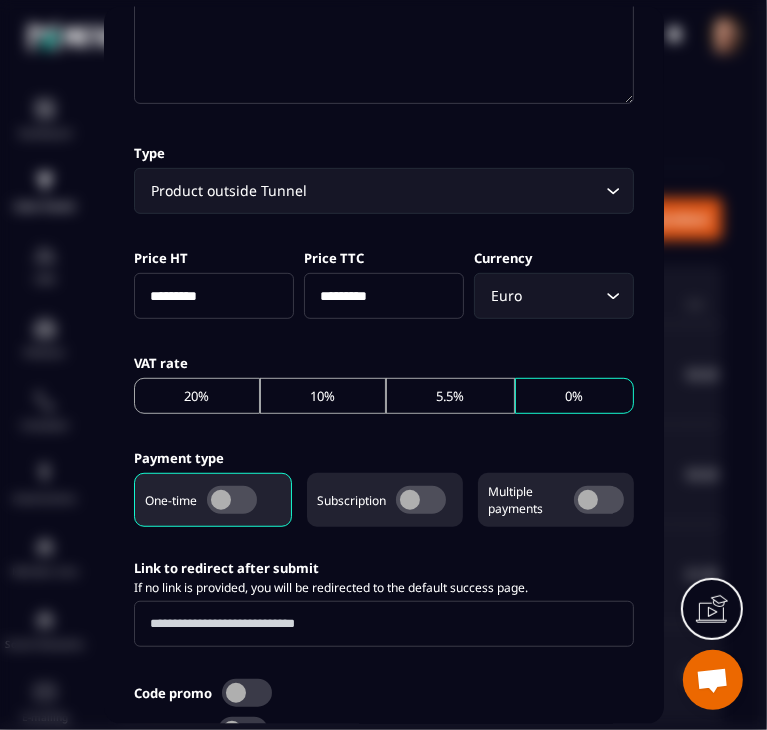 type on "*********" 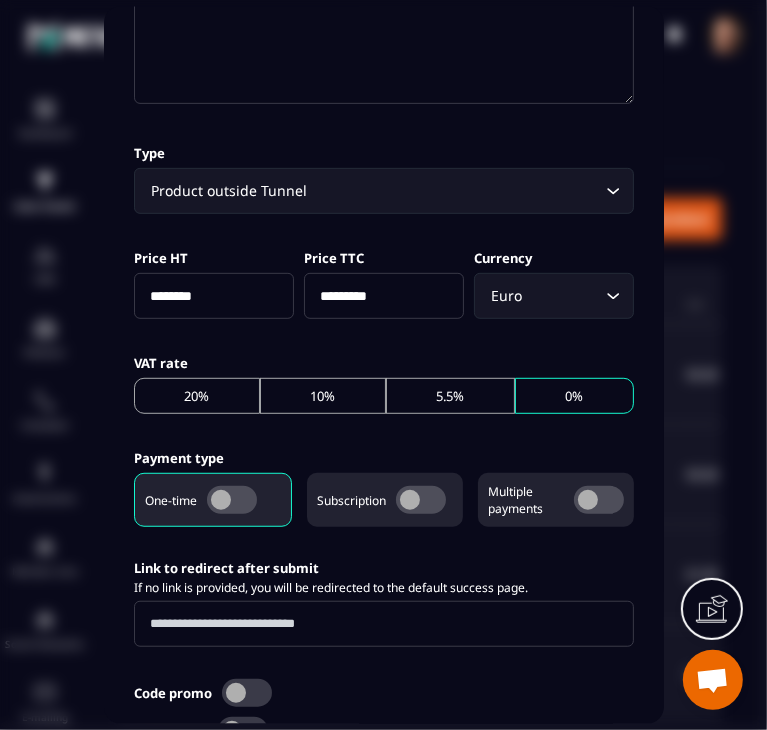 click on "********" at bounding box center (214, 296) 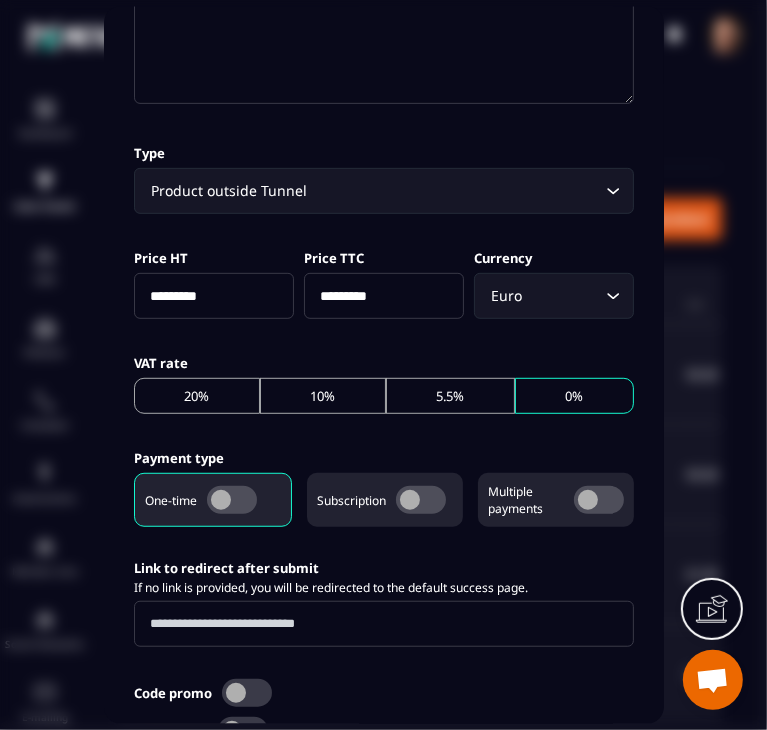 type on "*********" 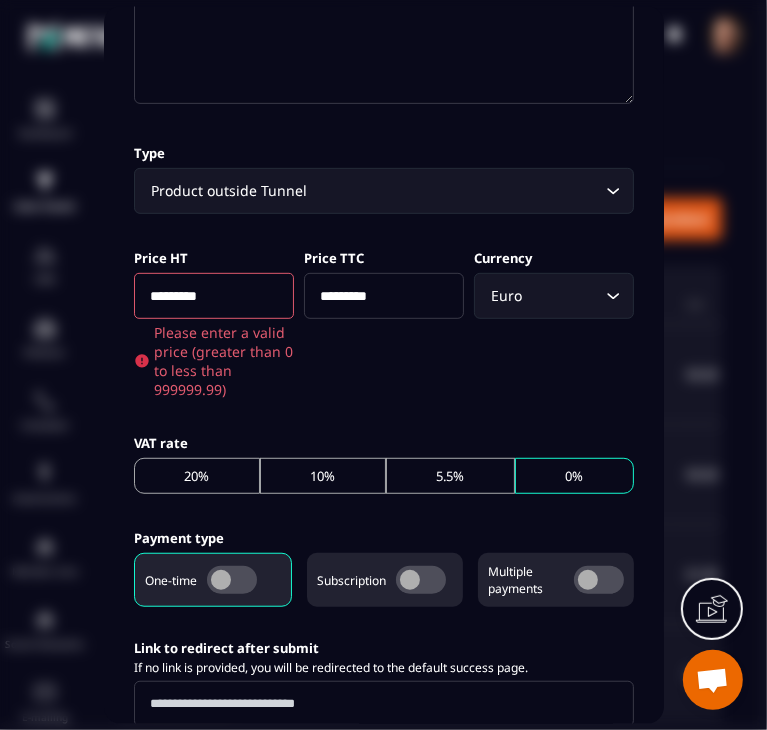 click on "**********" at bounding box center [384, 347] 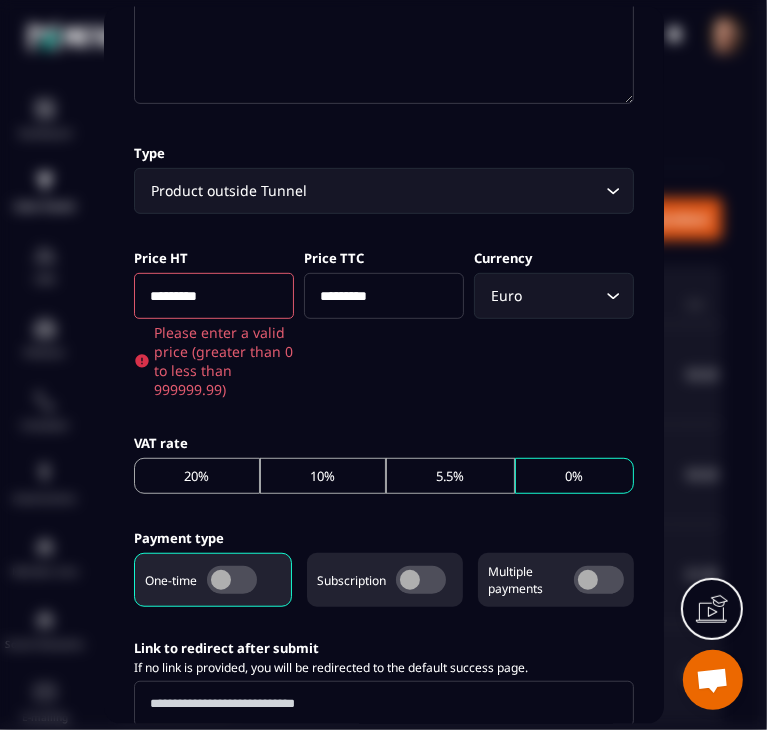 click on "*********" at bounding box center (214, 296) 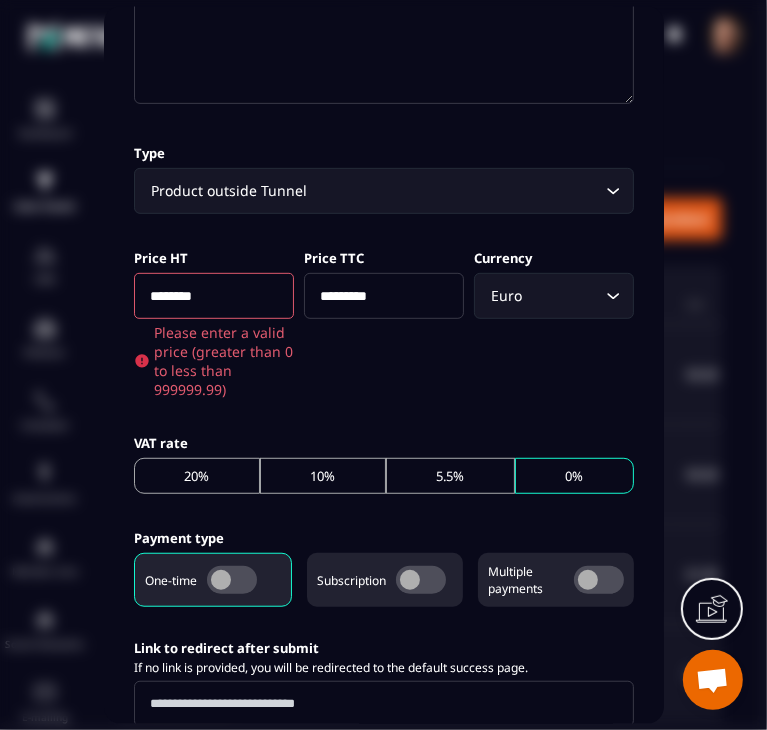 type on "********" 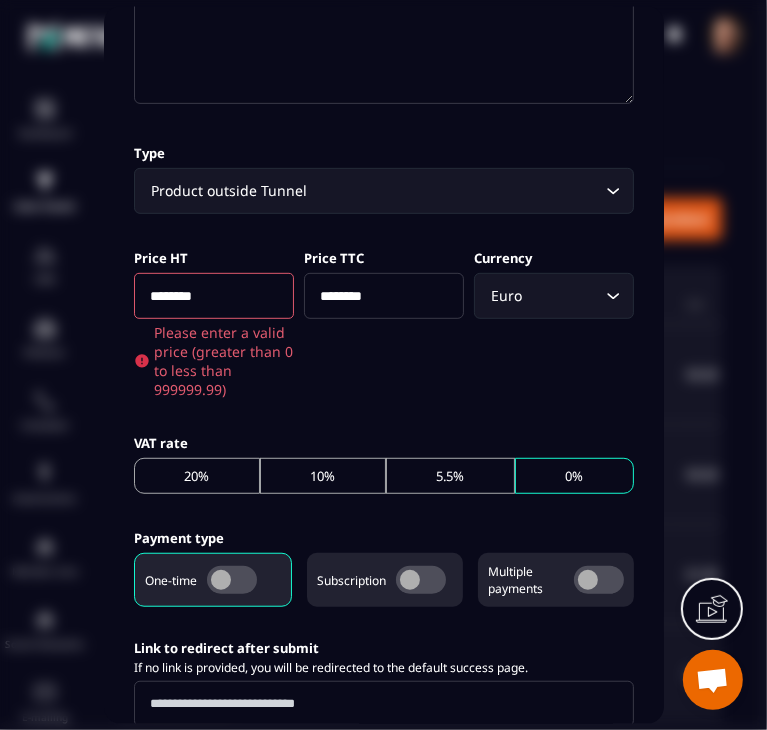 click on "Price TTC ********" at bounding box center [384, 322] 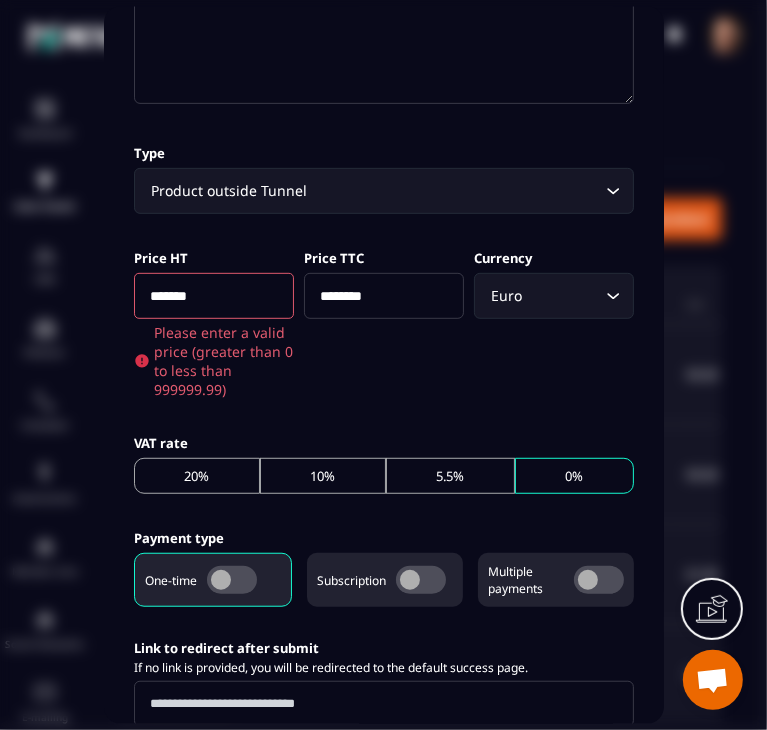 type on "*******" 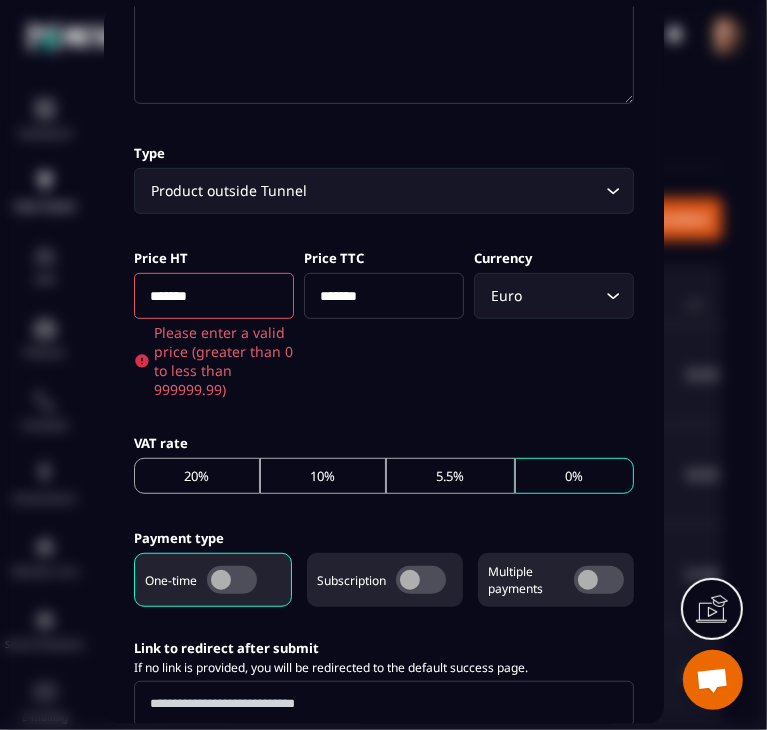 click on "Price HT ******* Please enter a valid price (greater than 0 to less than 999999.99) Price TTC ******* Currency Euro Loading..." at bounding box center (384, 322) 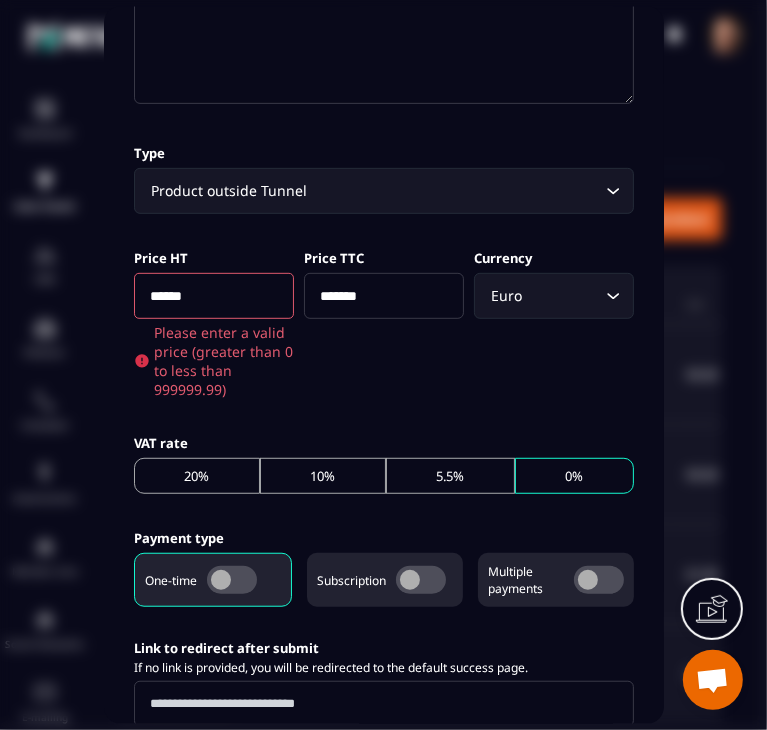 type on "******" 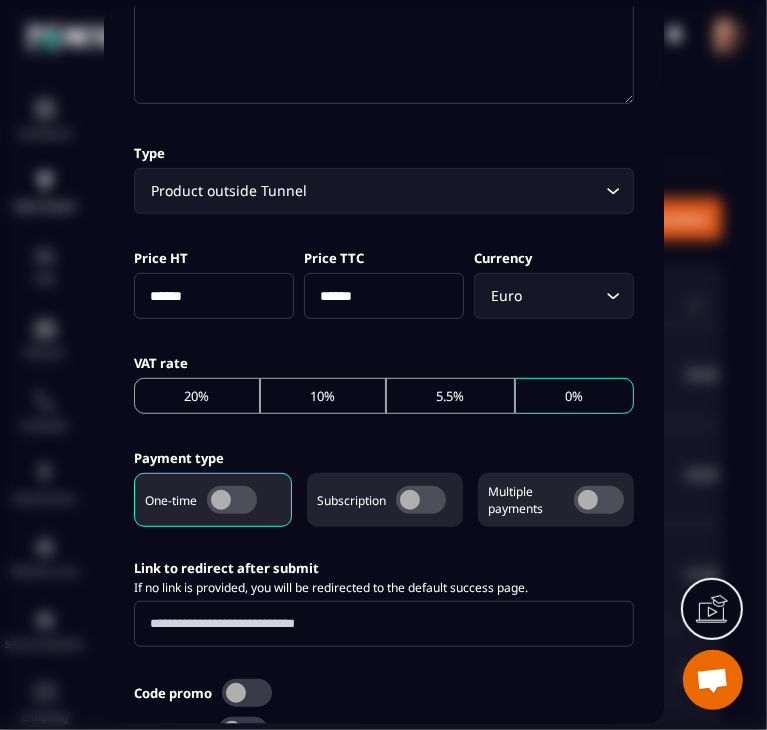 click on "******" at bounding box center [214, 296] 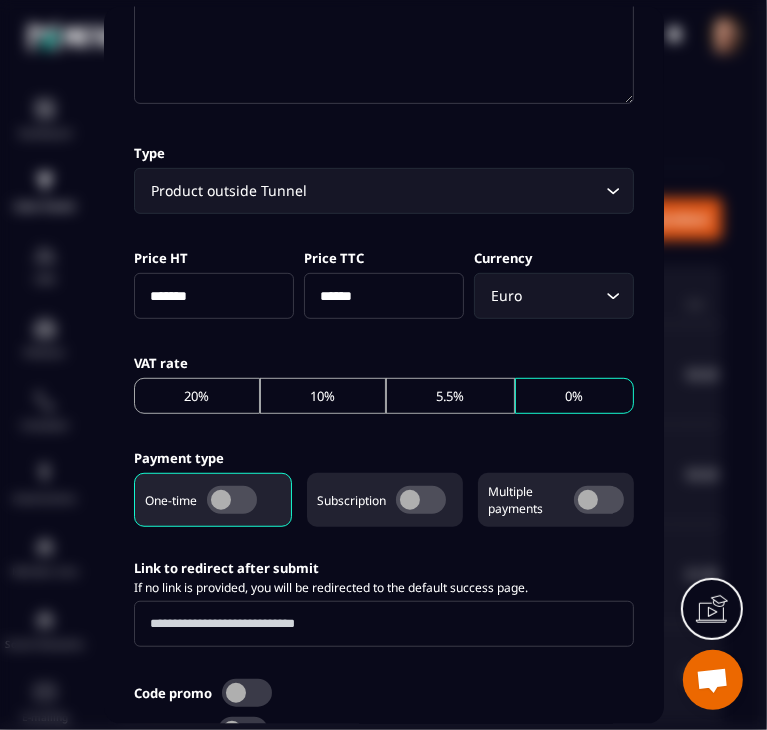 type on "*******" 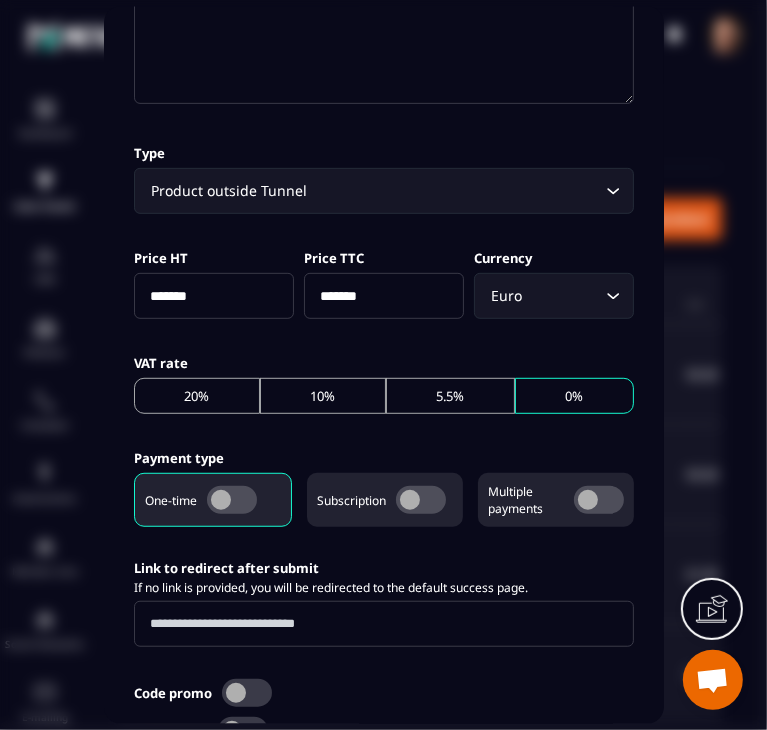 click on "**********" at bounding box center [384, 307] 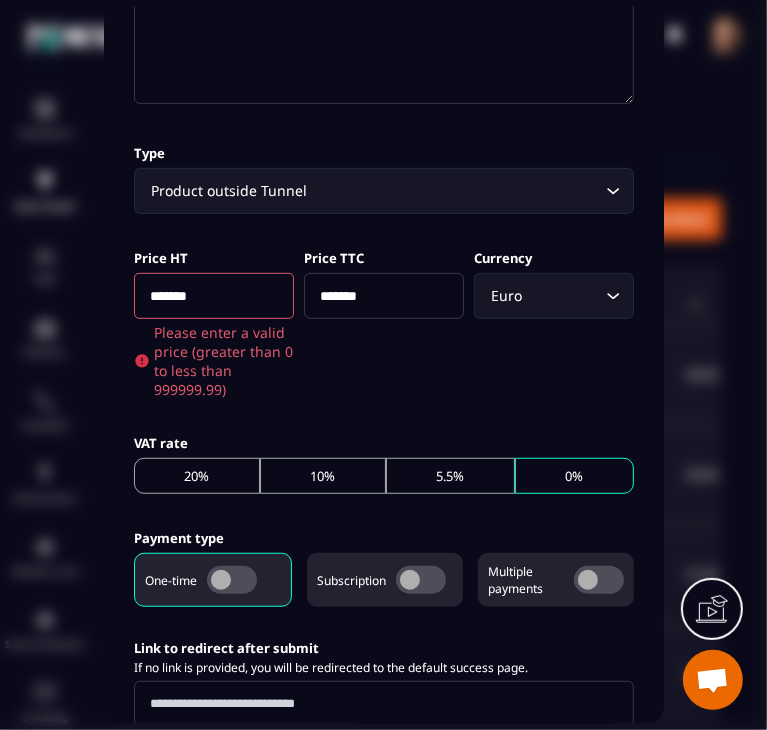 click on "*******" at bounding box center (214, 296) 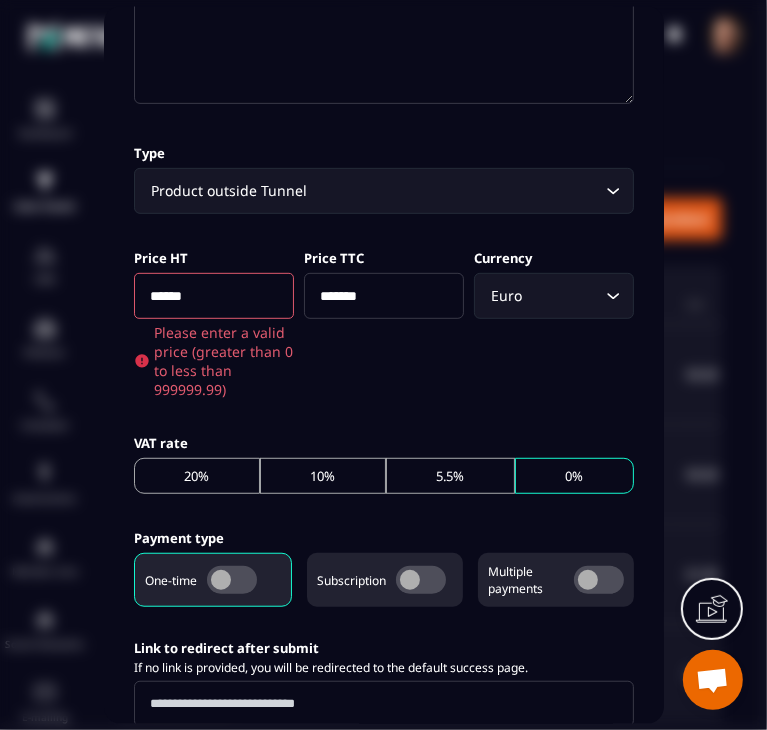 type on "******" 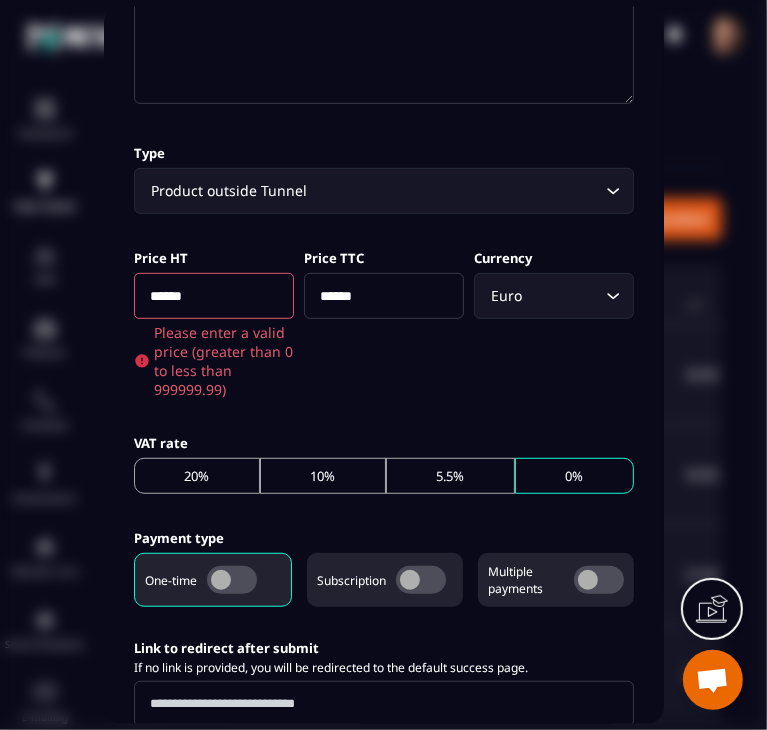 click on "**********" at bounding box center [384, 347] 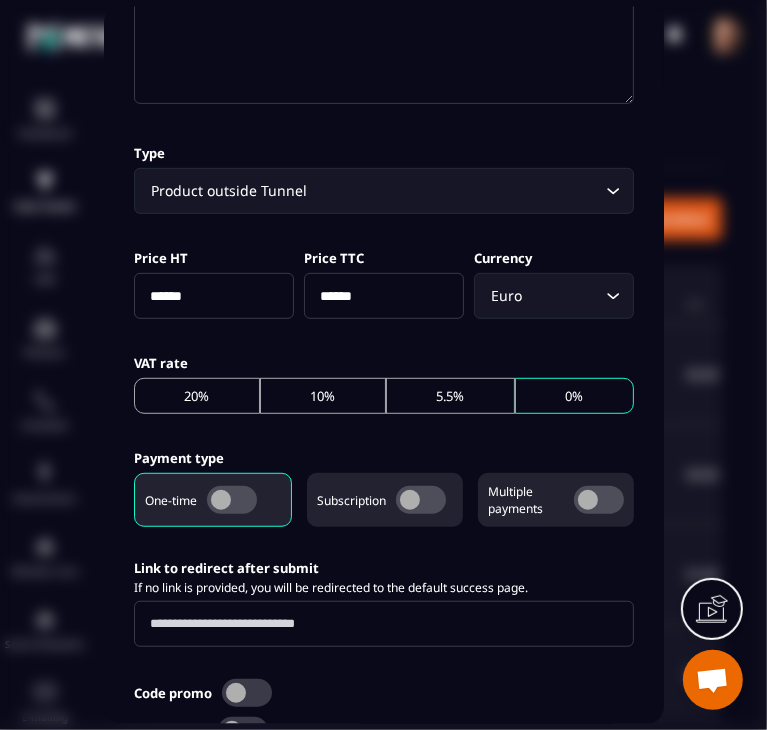 click on "******" at bounding box center [214, 296] 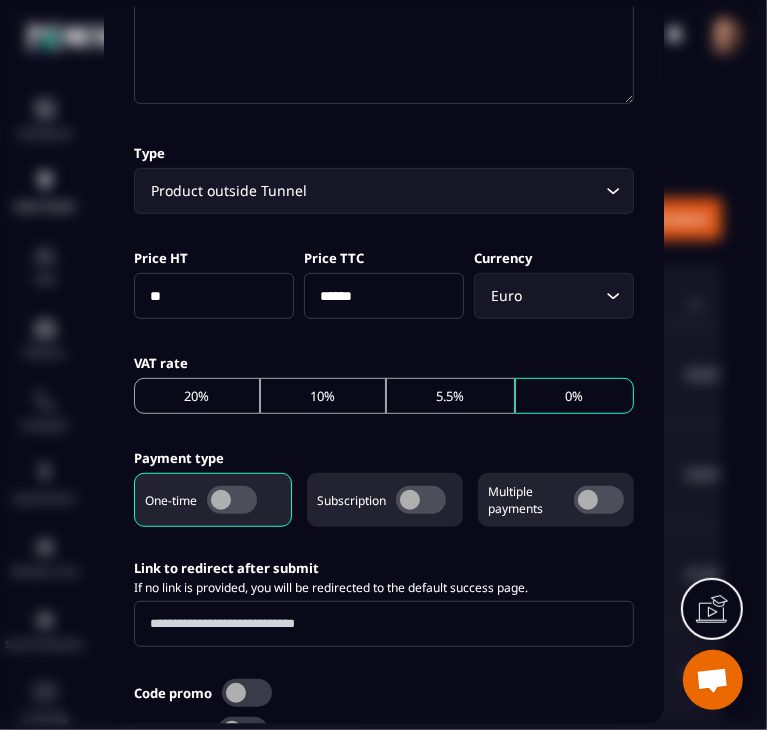 type on "*" 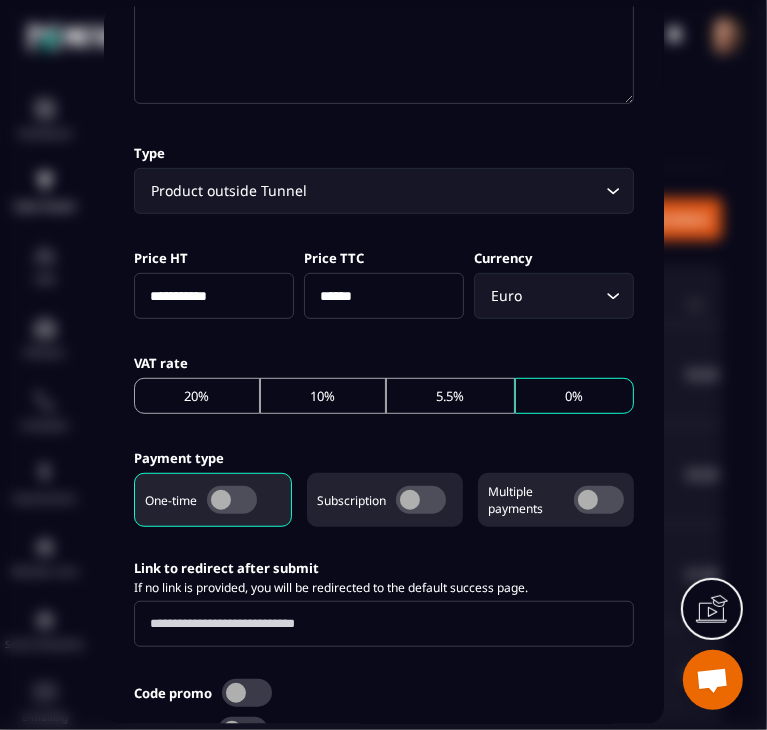 type on "**********" 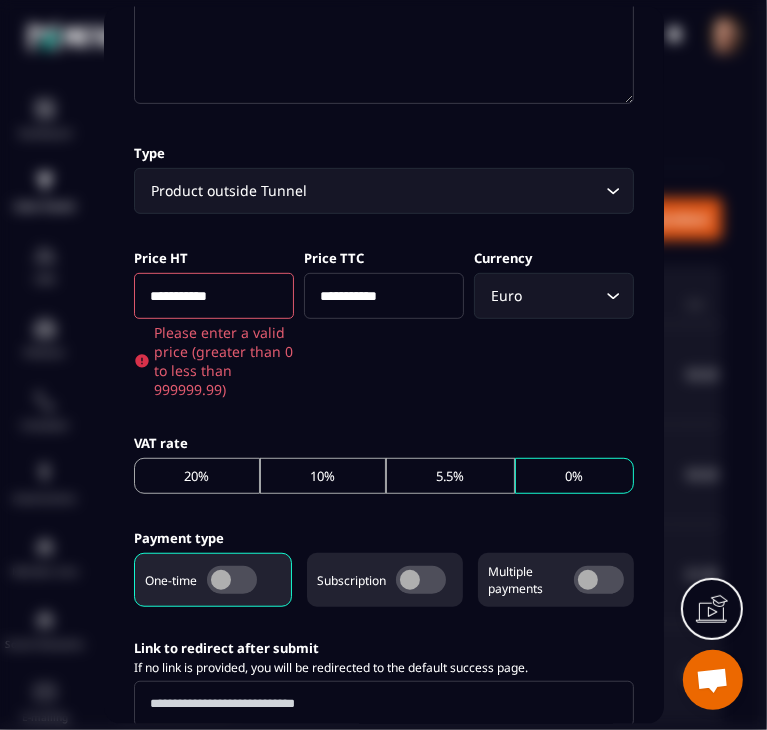 click on "**********" at bounding box center [384, 322] 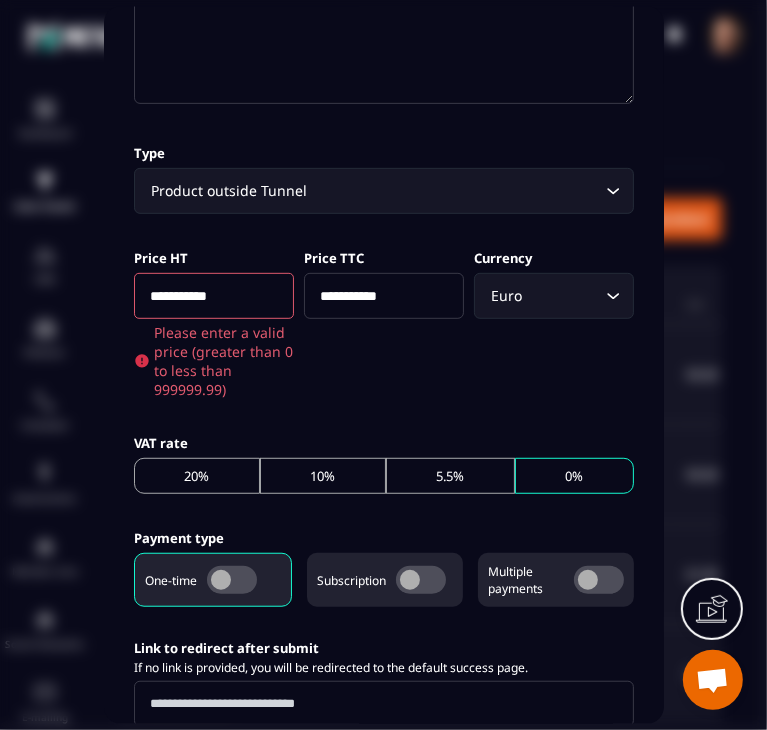 click on "**********" at bounding box center (214, 296) 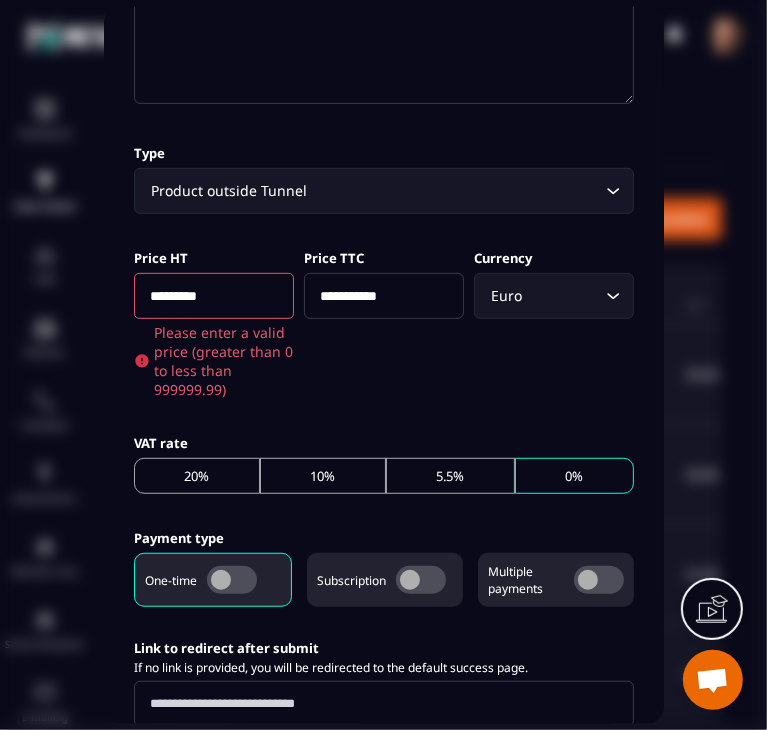 type on "*********" 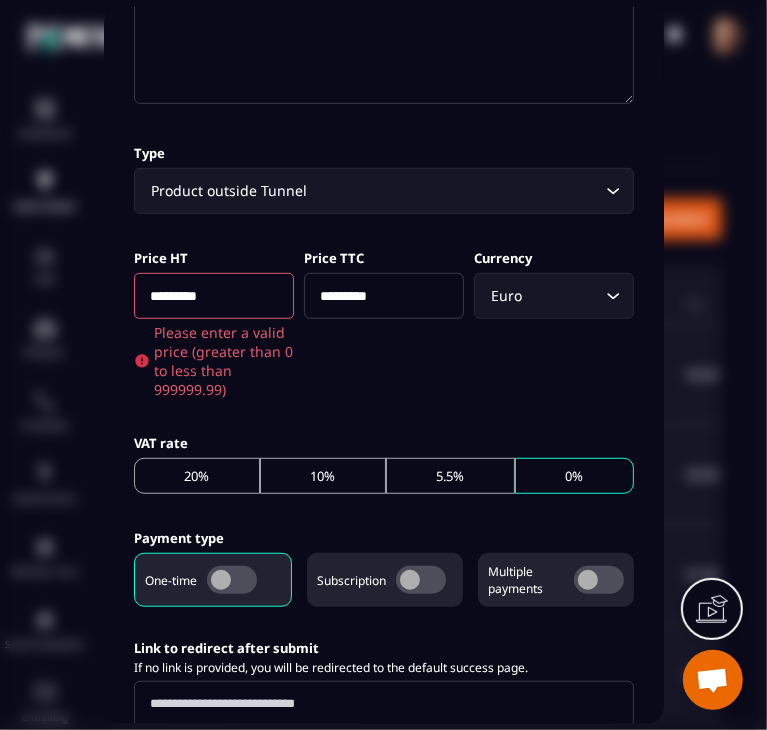 click on "Currency Euro Loading..." at bounding box center (554, 322) 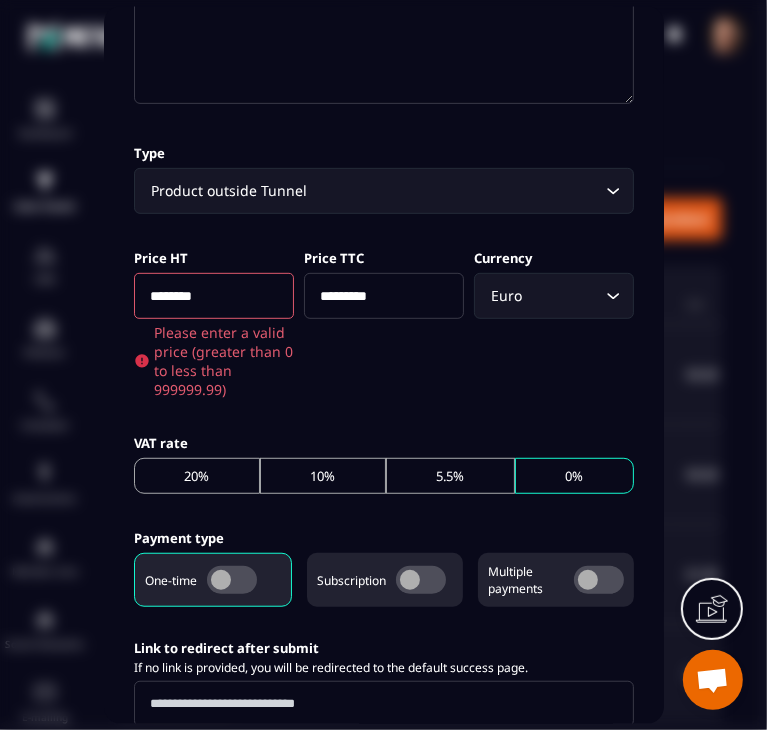 type on "********" 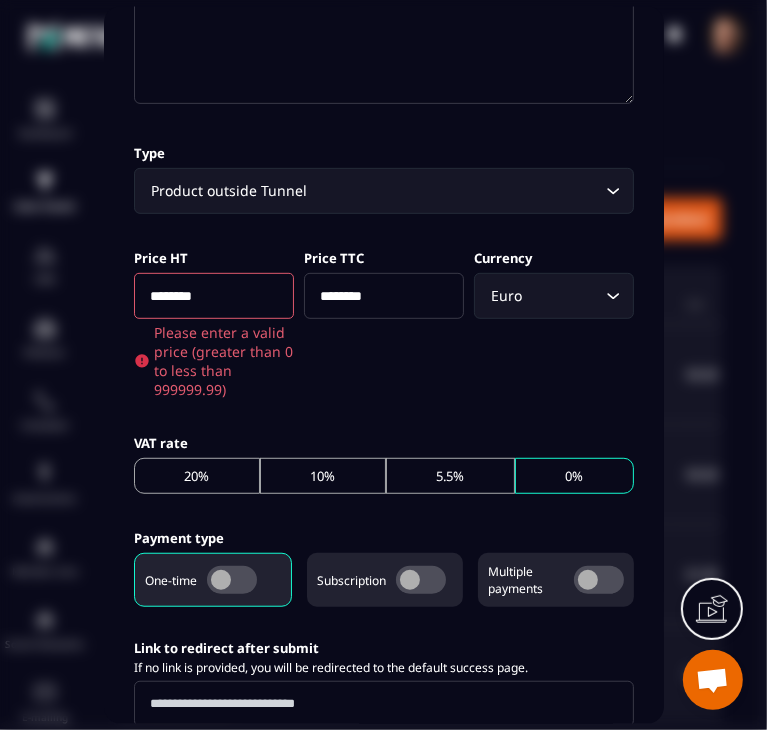 click on "Price HT ******** Please enter a valid price (greater than 0 to less than 999999.99) Price TTC ******** Currency Euro Loading..." at bounding box center (384, 322) 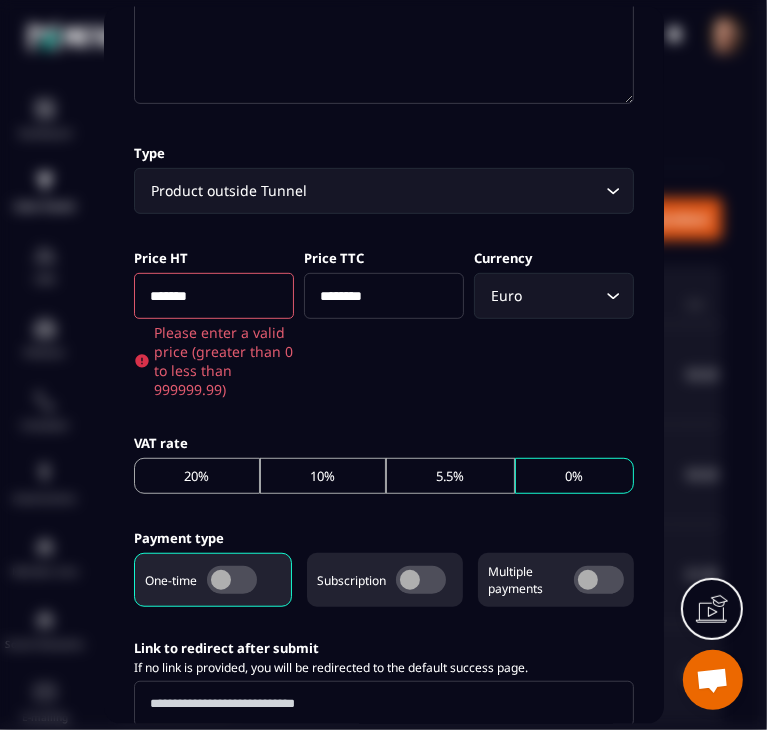 type on "*******" 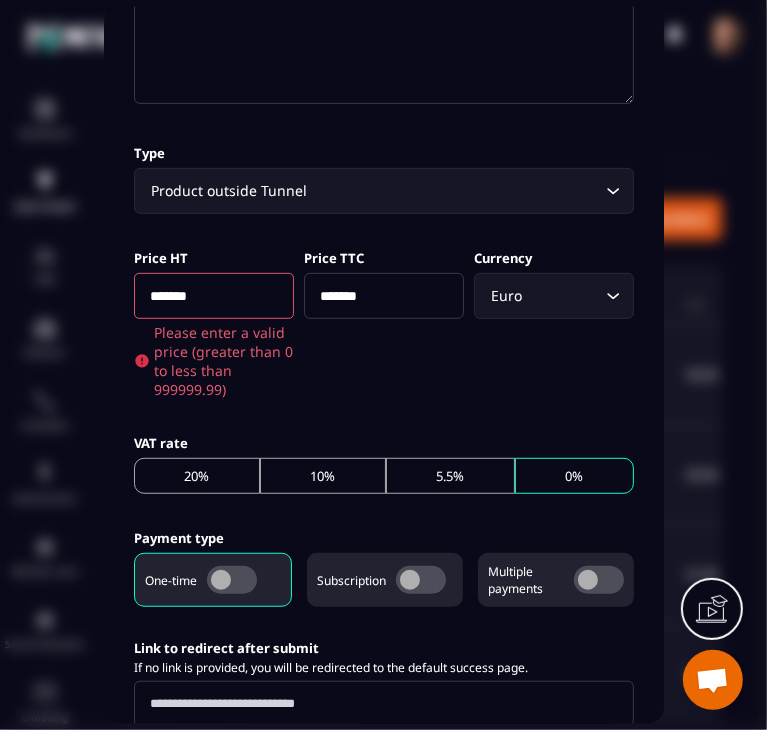 click on "Currency Euro Loading..." at bounding box center [554, 322] 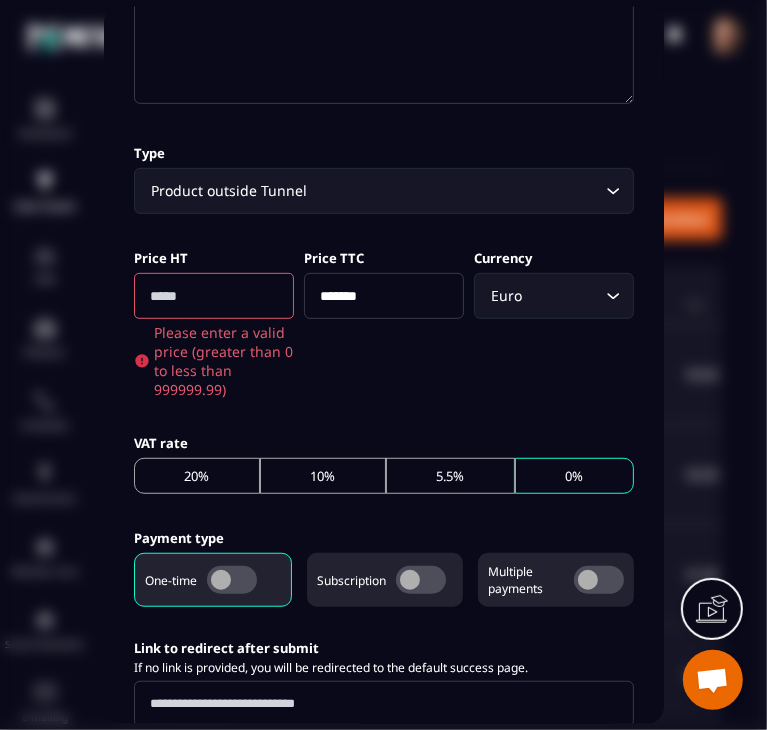 type 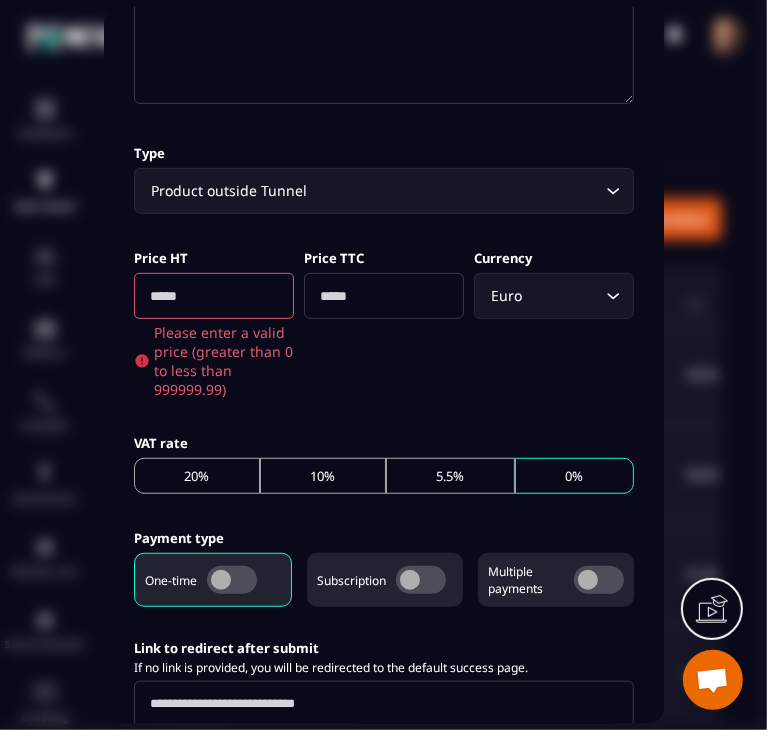 click at bounding box center [214, 296] 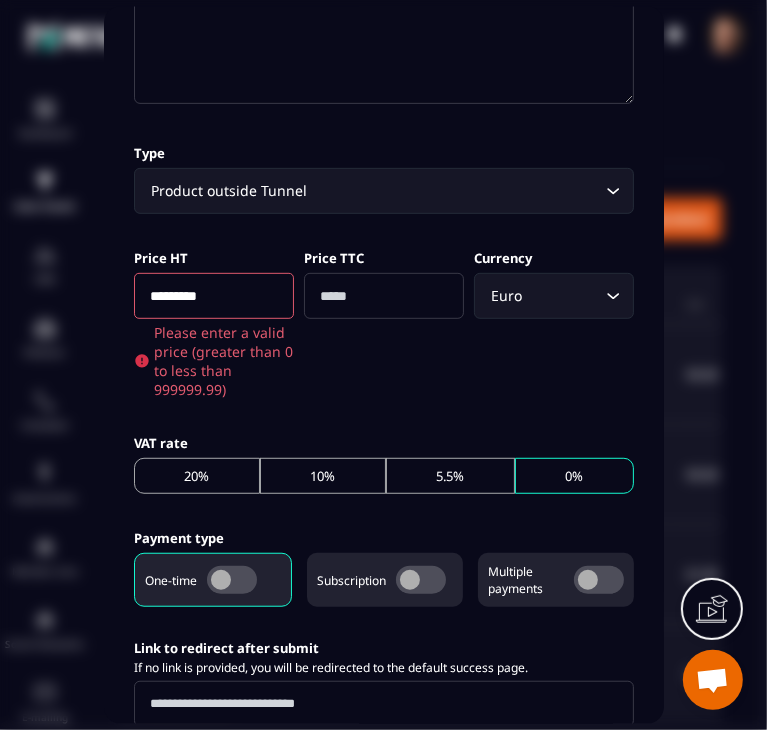click on "Create product" at bounding box center (570, 1085) 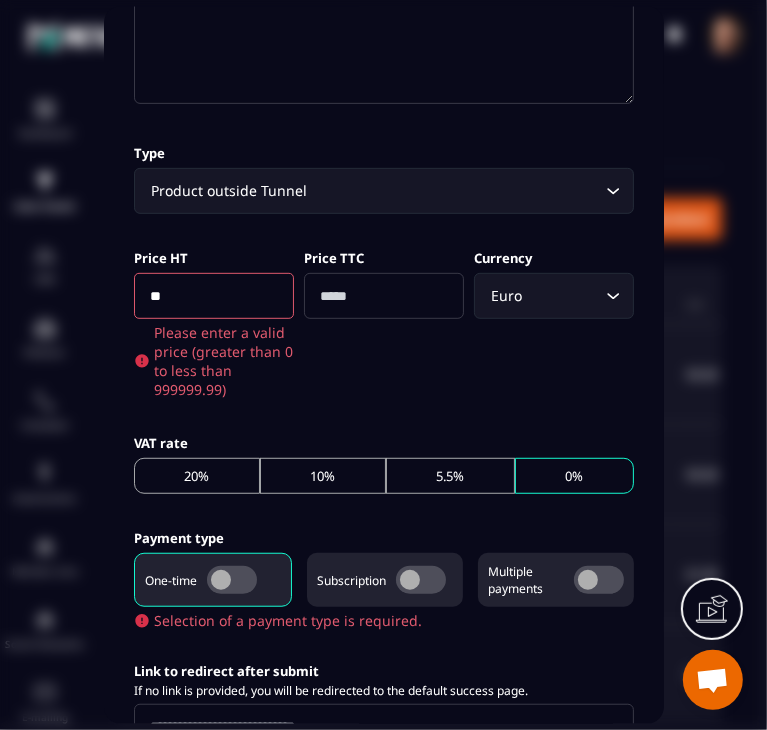 type on "*" 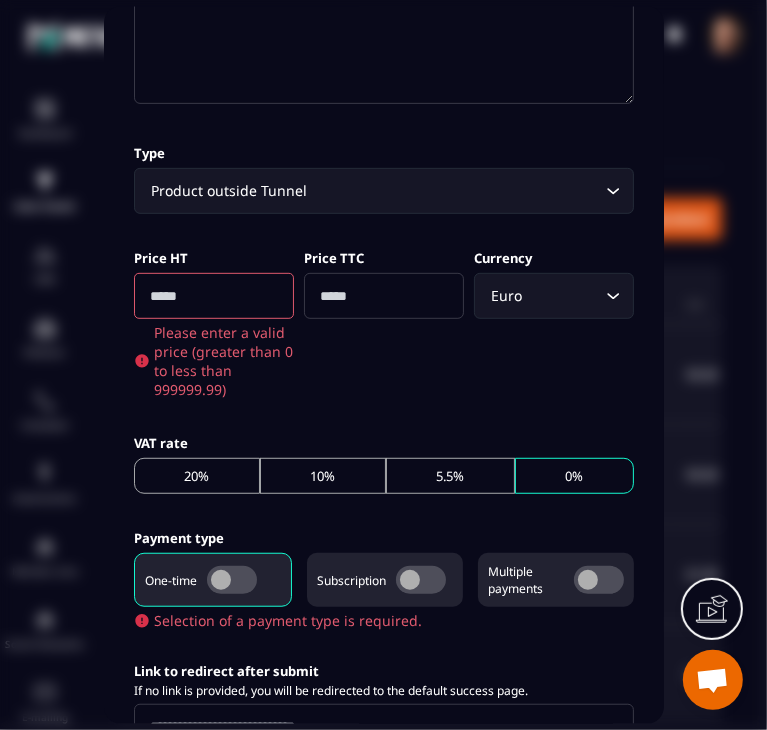 click at bounding box center (214, 296) 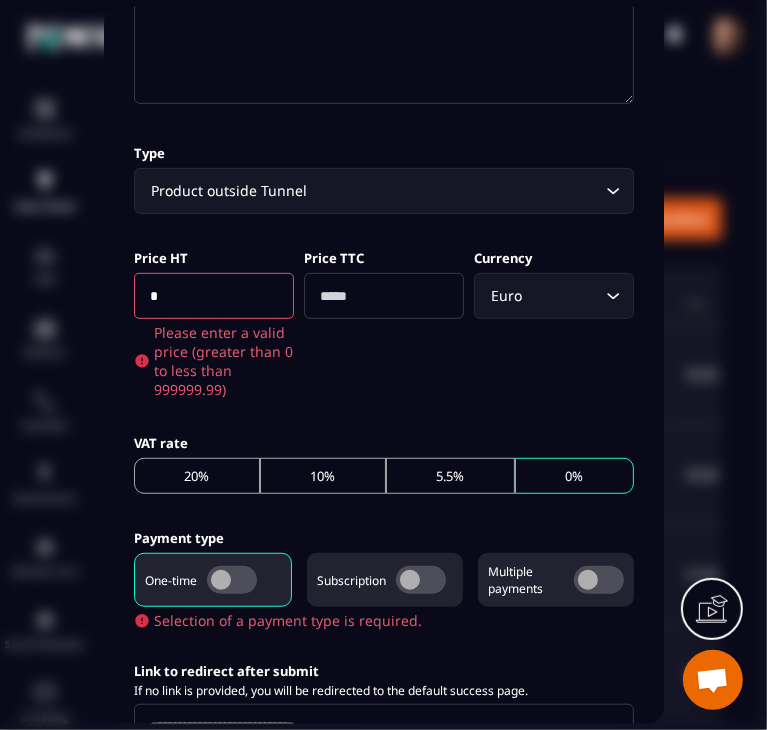 type on "*" 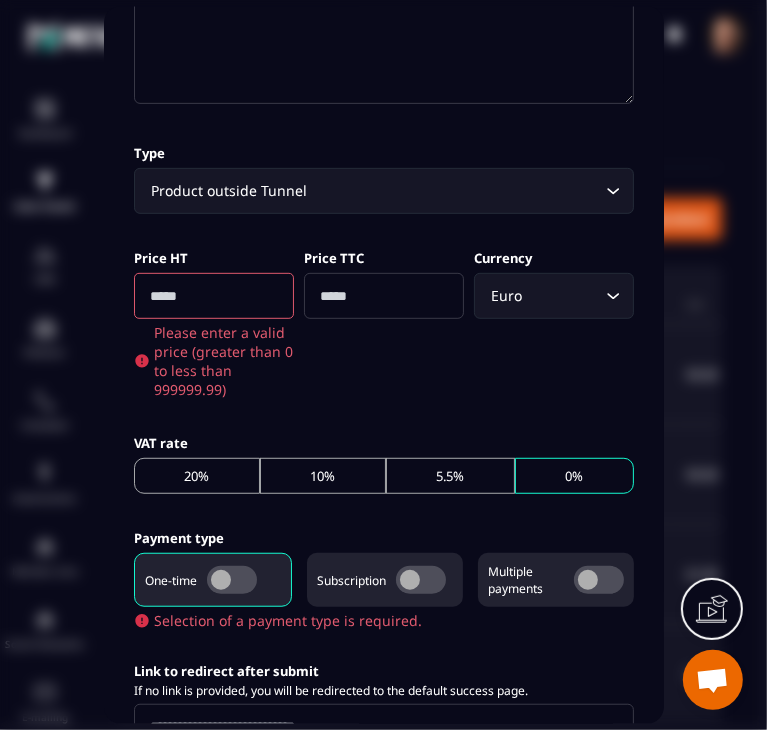 type on "*" 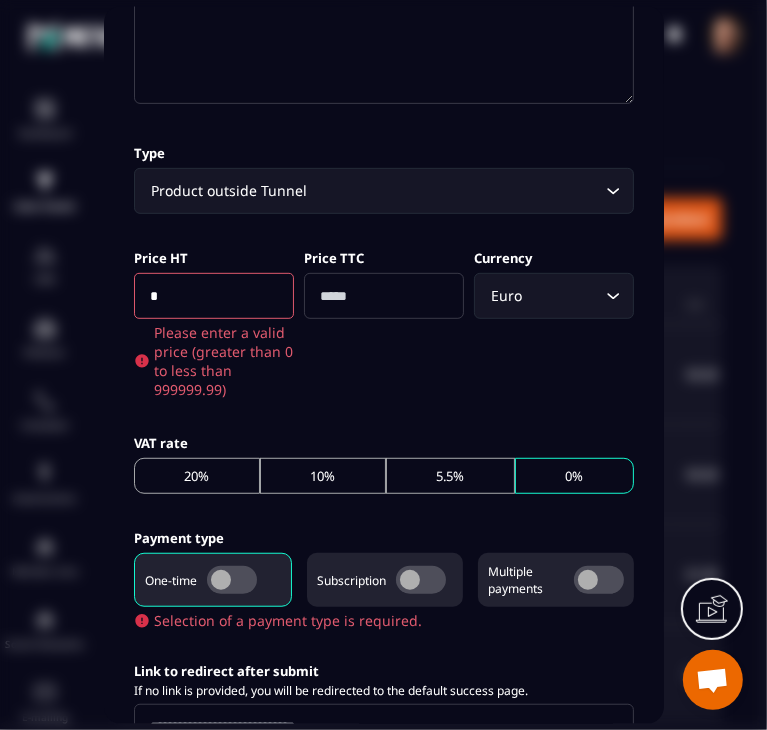 type on "*" 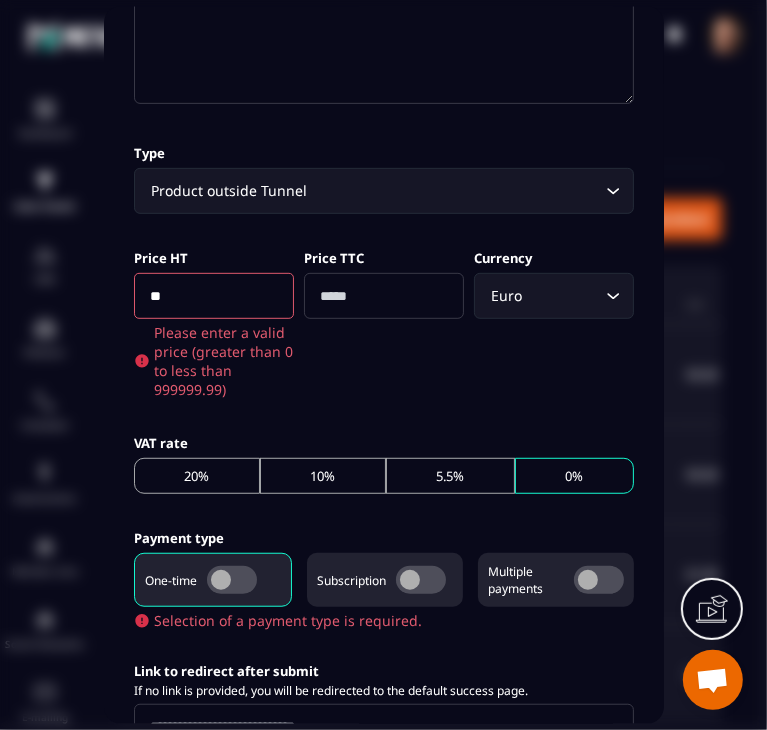 type on "*" 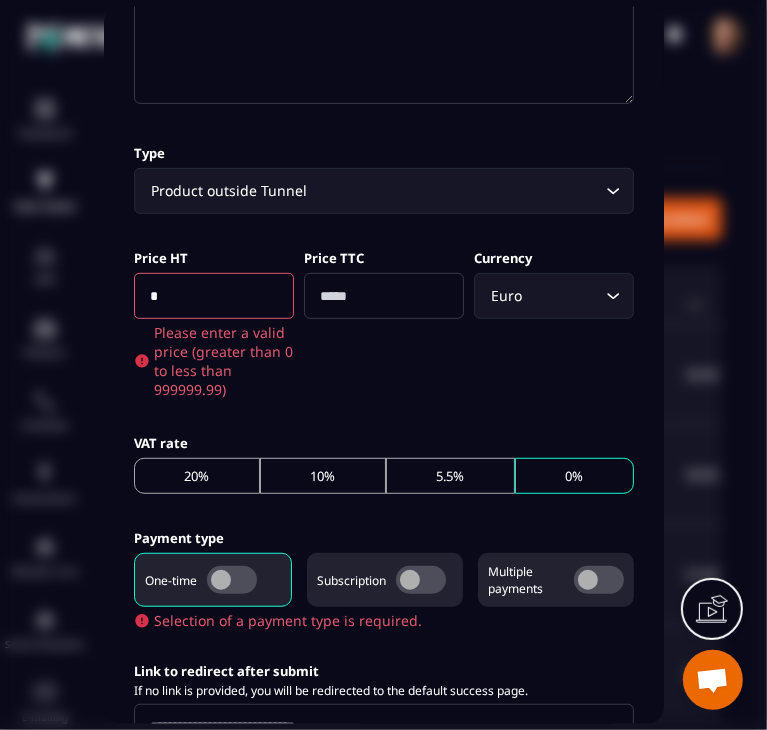 type on "*" 